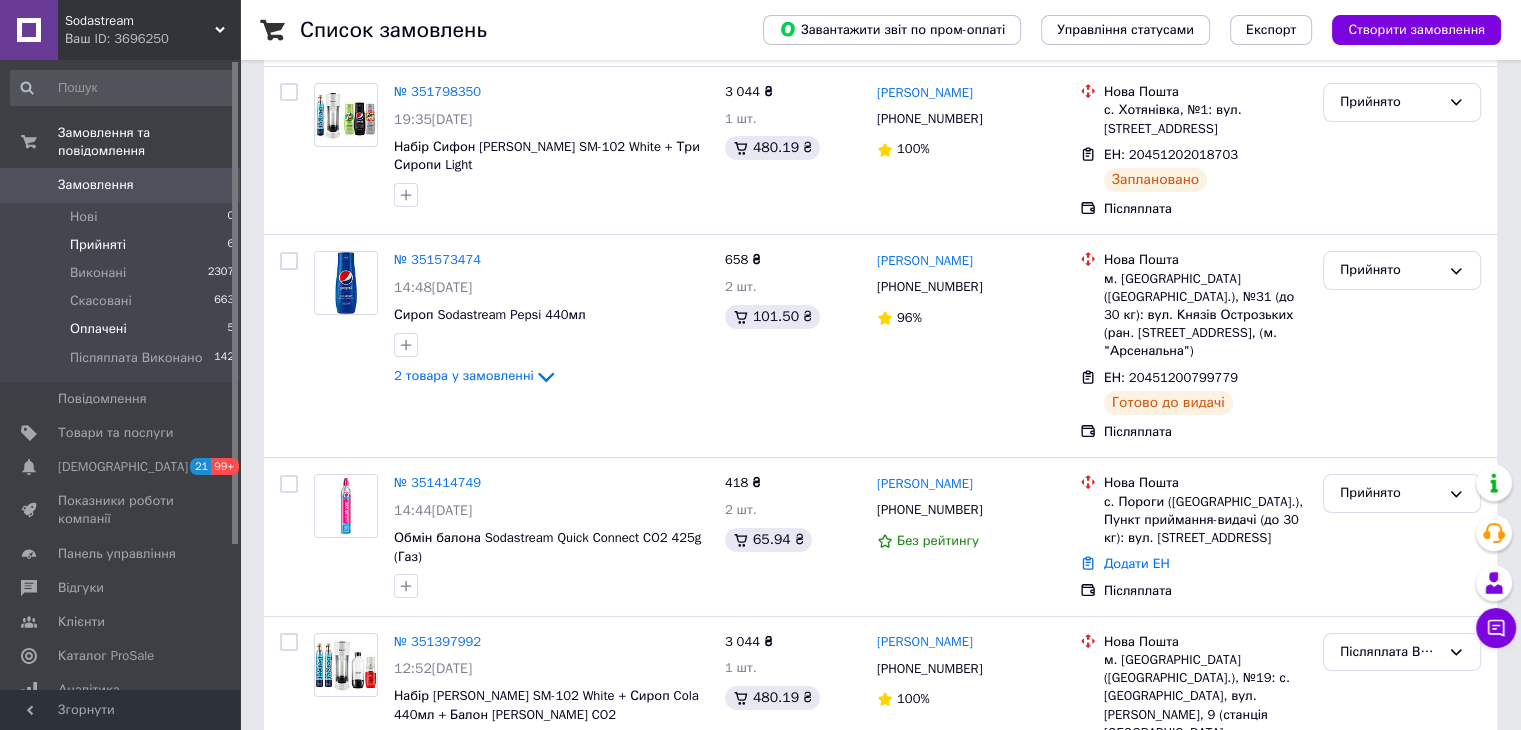 scroll, scrollTop: 300, scrollLeft: 0, axis: vertical 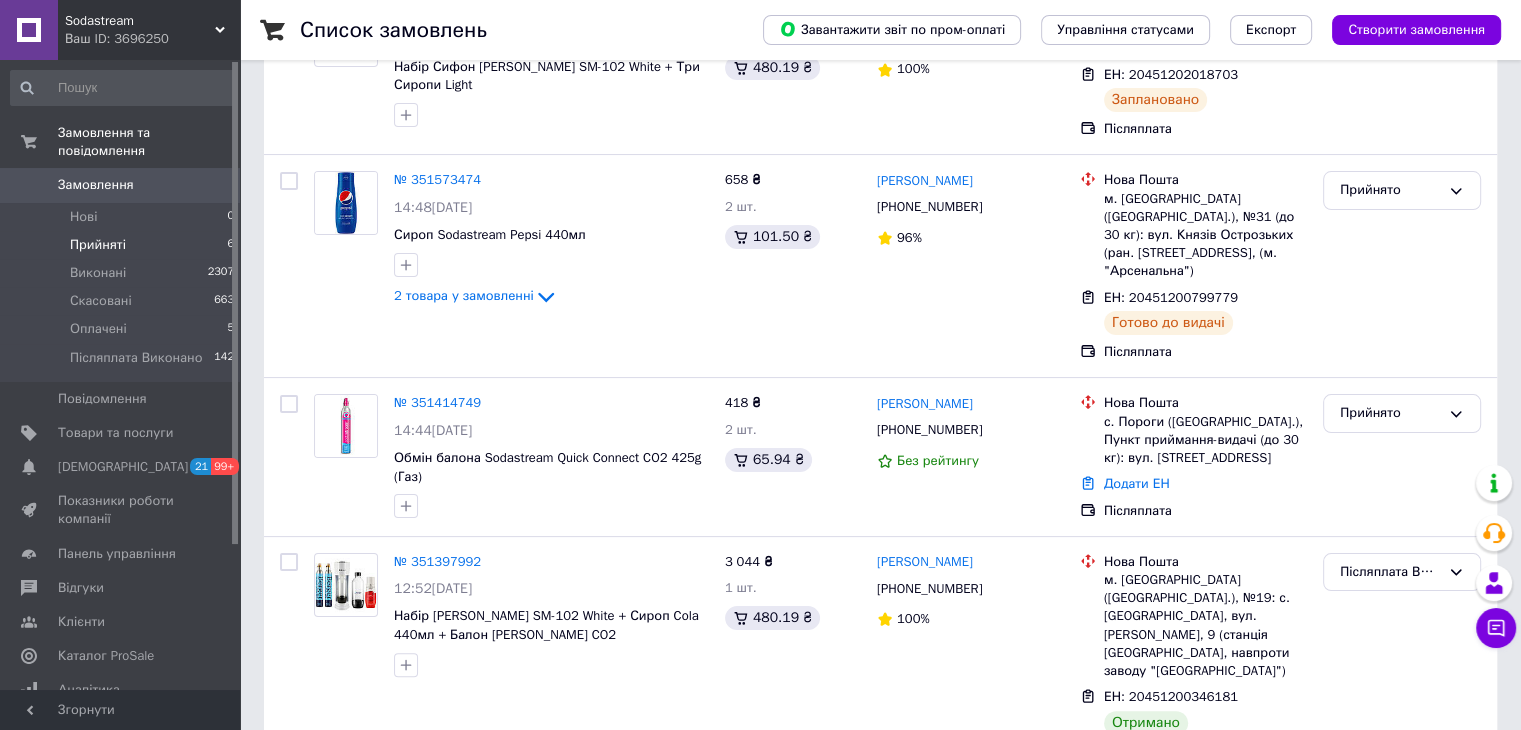 click on "Прийняті" at bounding box center [98, 245] 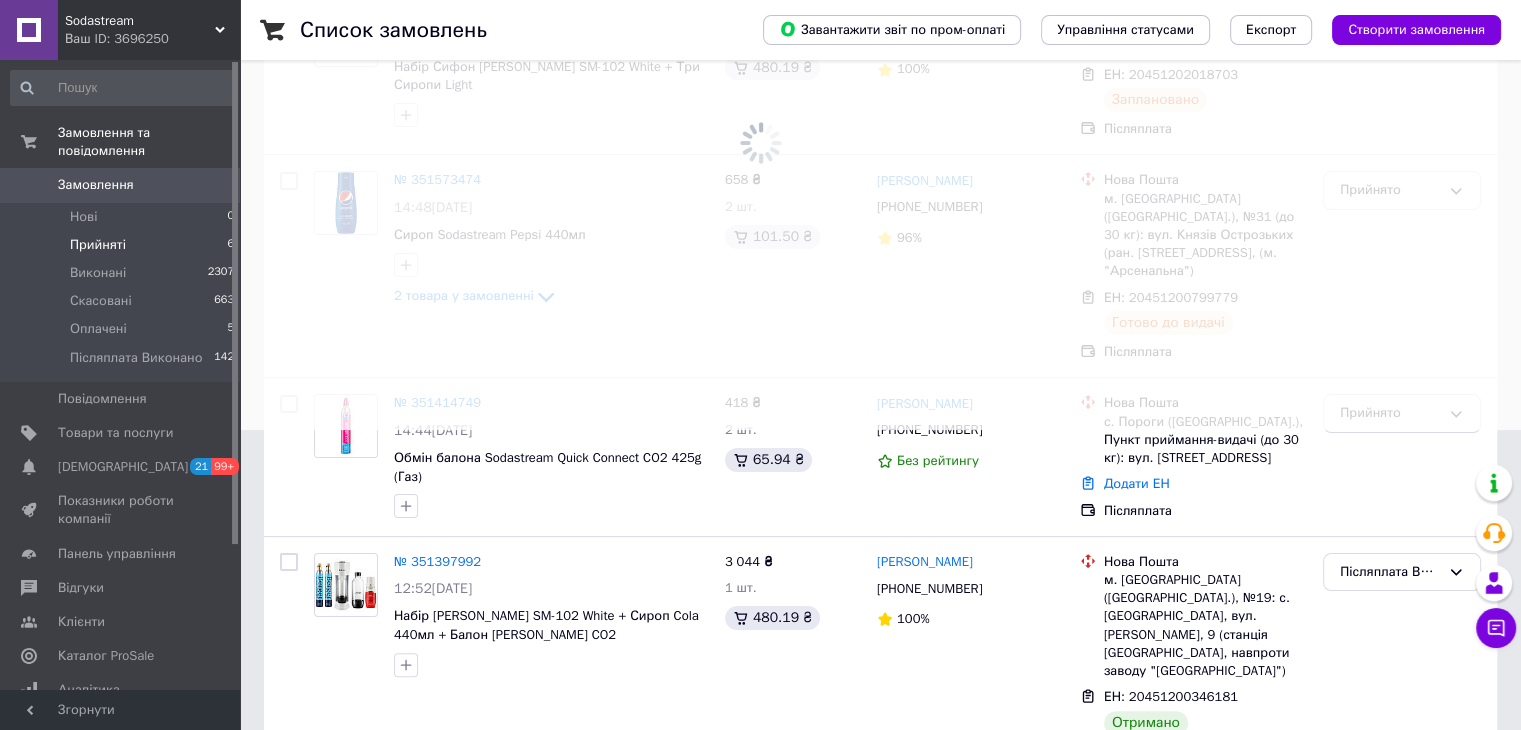 scroll, scrollTop: 0, scrollLeft: 0, axis: both 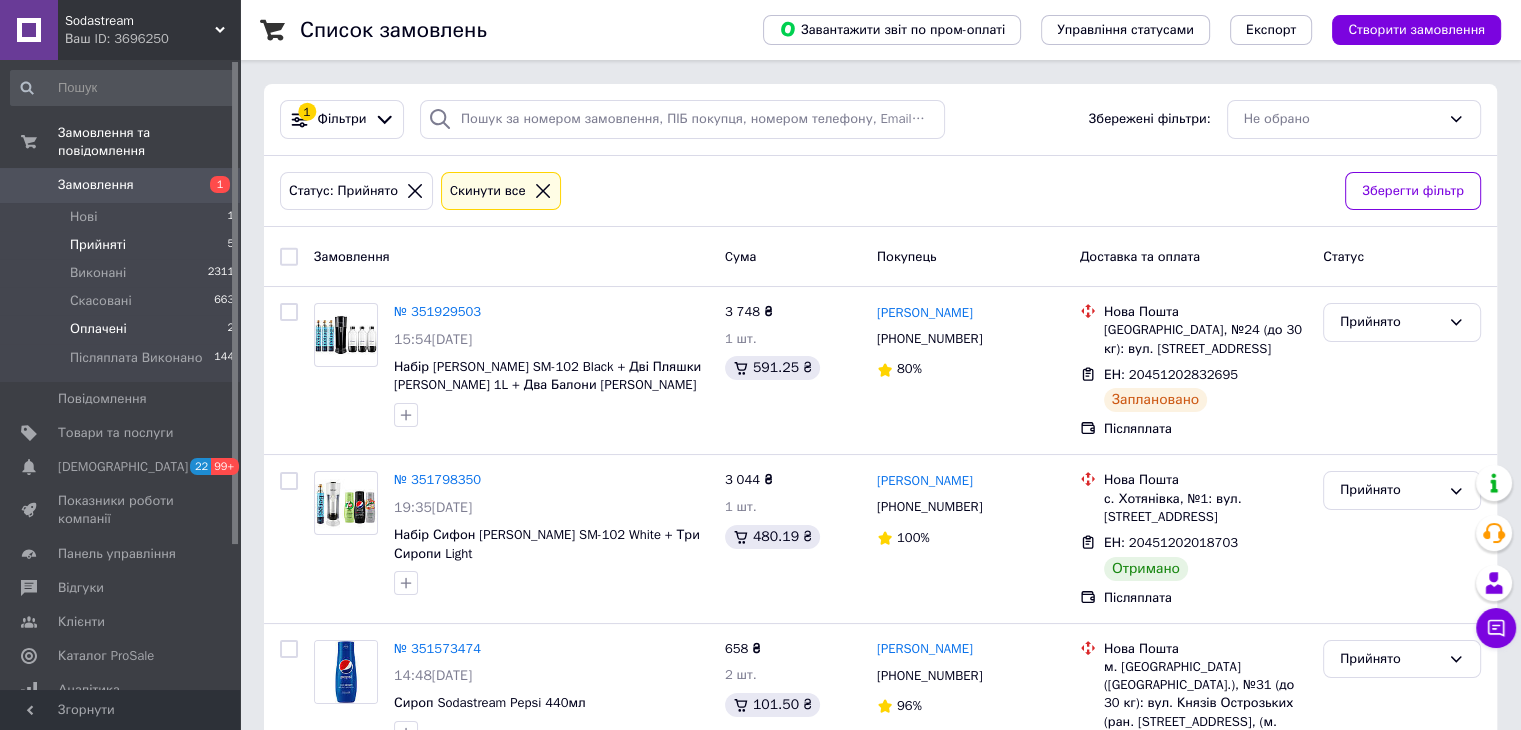 click on "Оплачені" at bounding box center [98, 329] 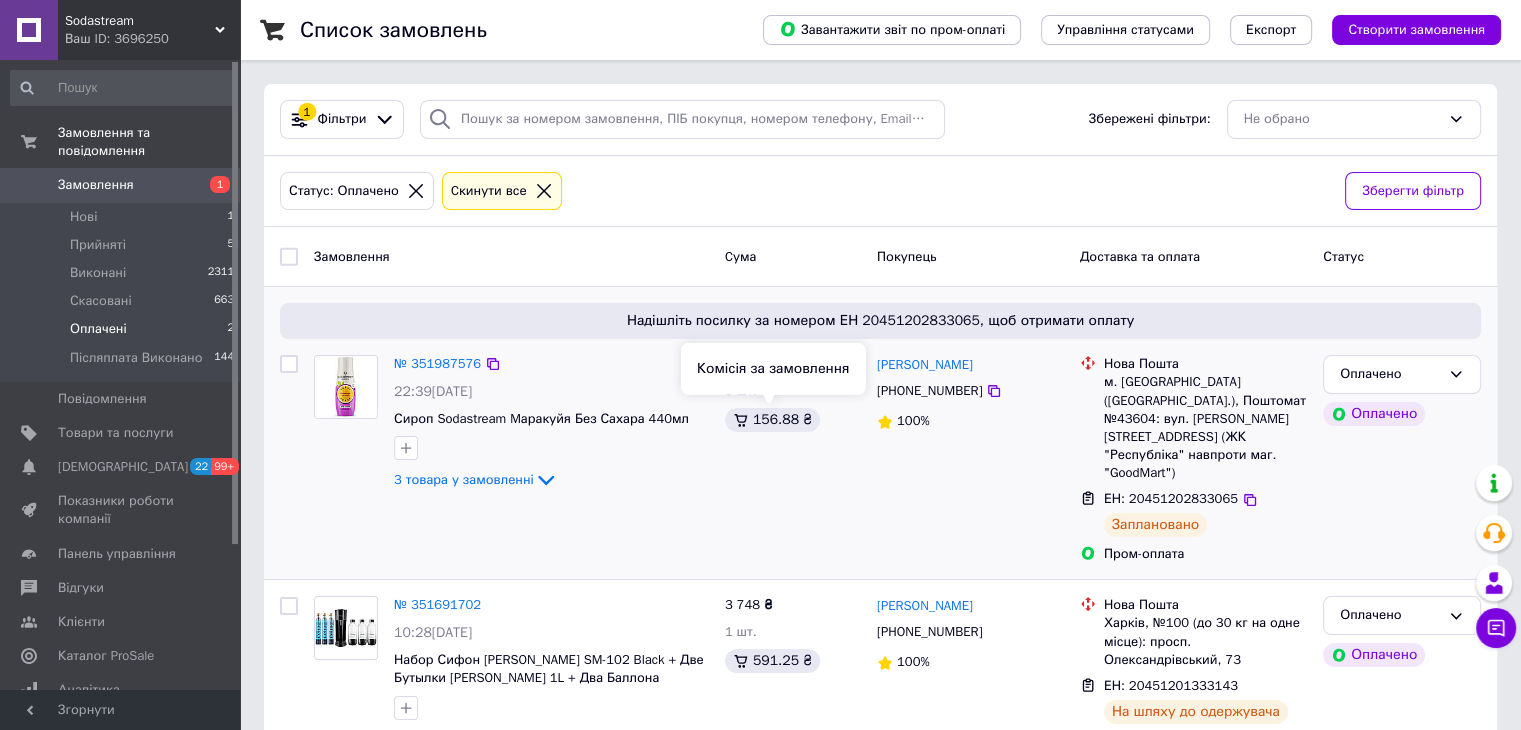 scroll, scrollTop: 22, scrollLeft: 0, axis: vertical 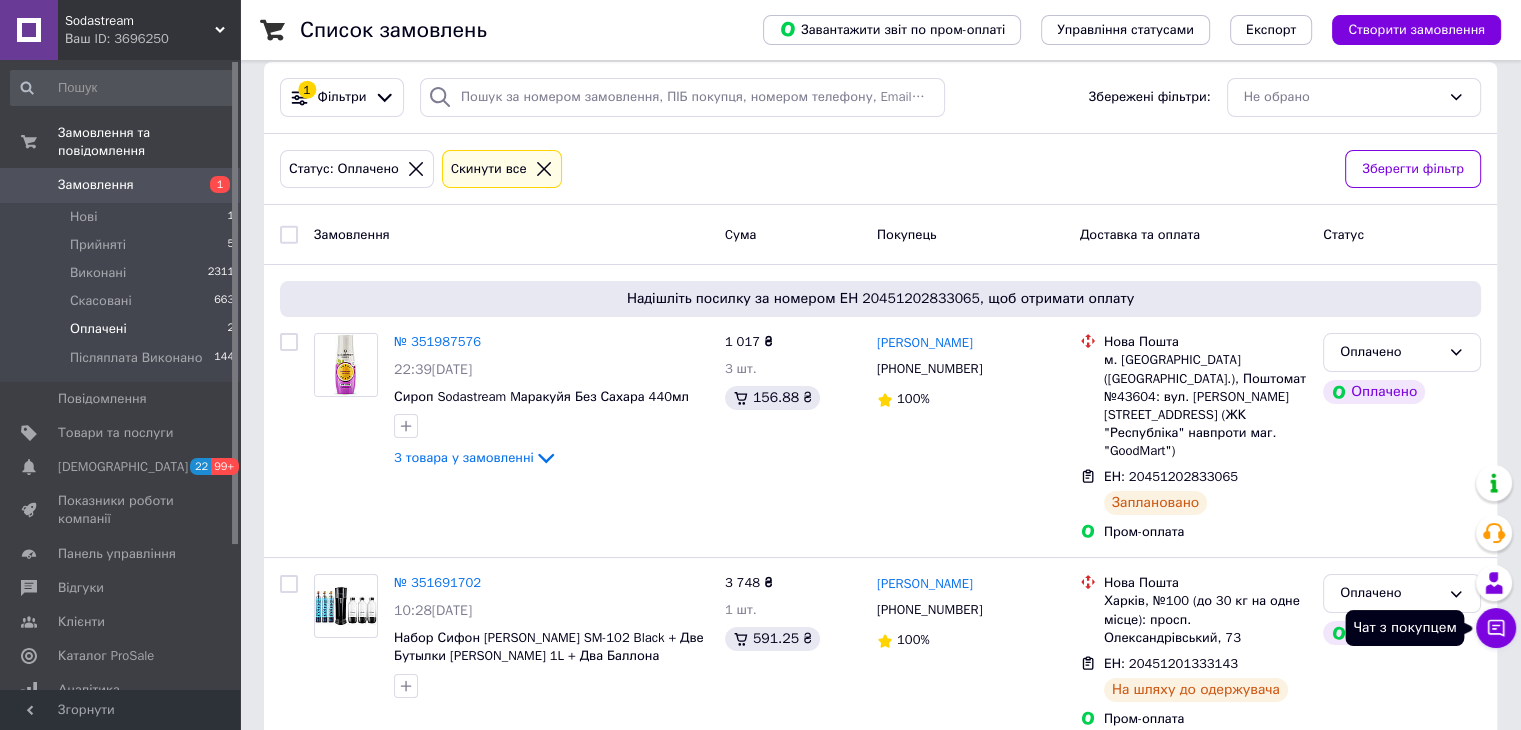 click 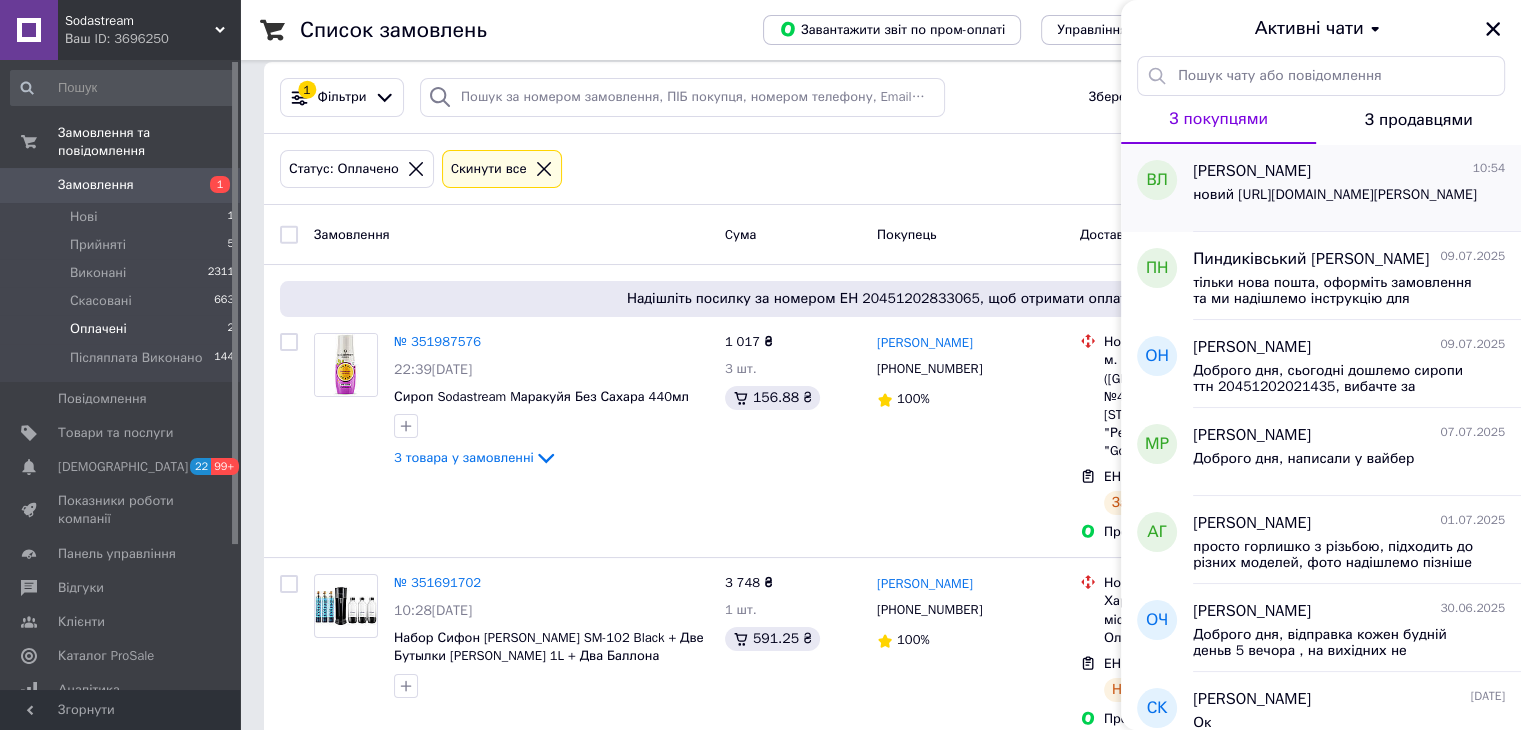 click on "новий https://sodastream.prom.ua/ua/p1632666918-ballon-berger-co2.html" at bounding box center (1335, 195) 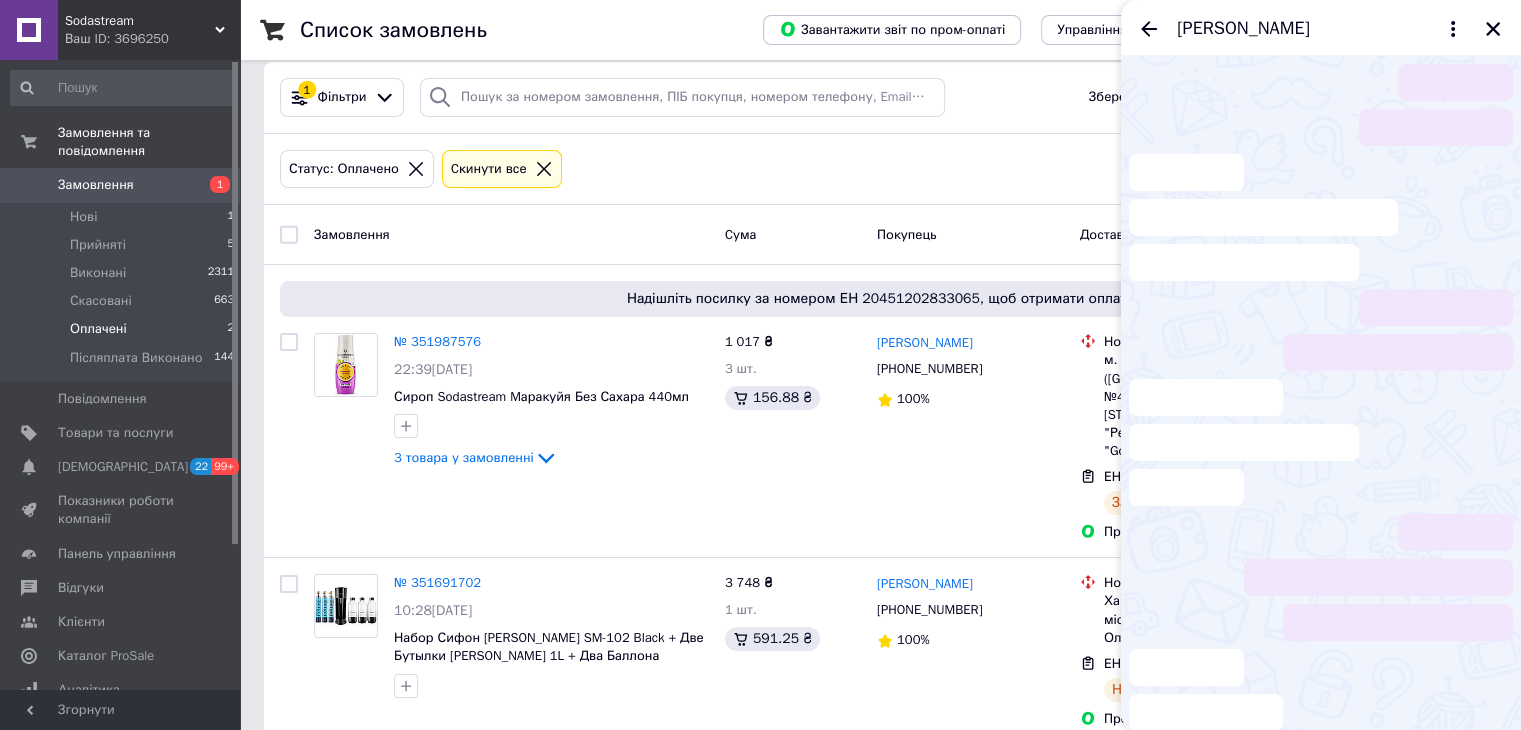scroll, scrollTop: 263, scrollLeft: 0, axis: vertical 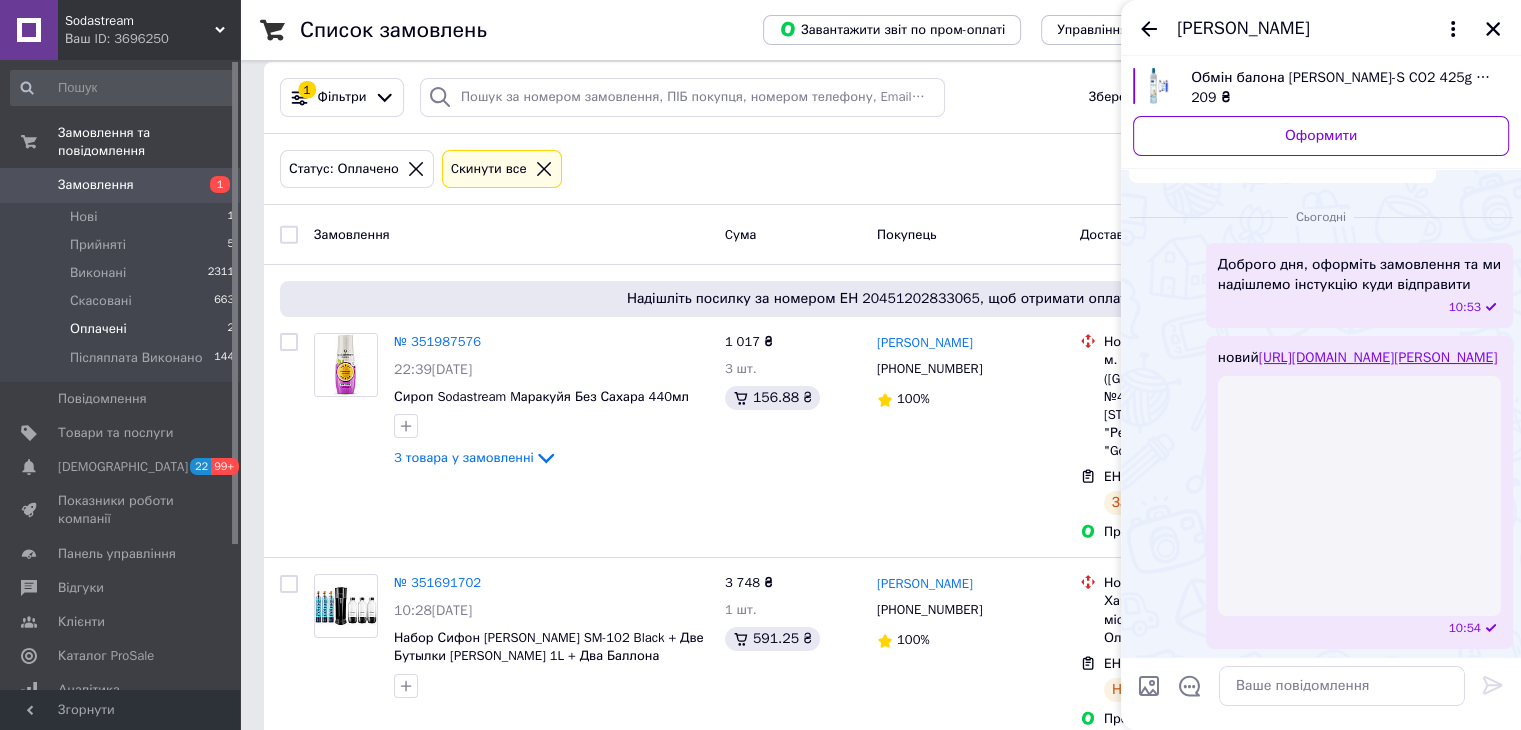 drag, startPoint x: 1250, startPoint y: 87, endPoint x: 1158, endPoint y: 27, distance: 109.83624 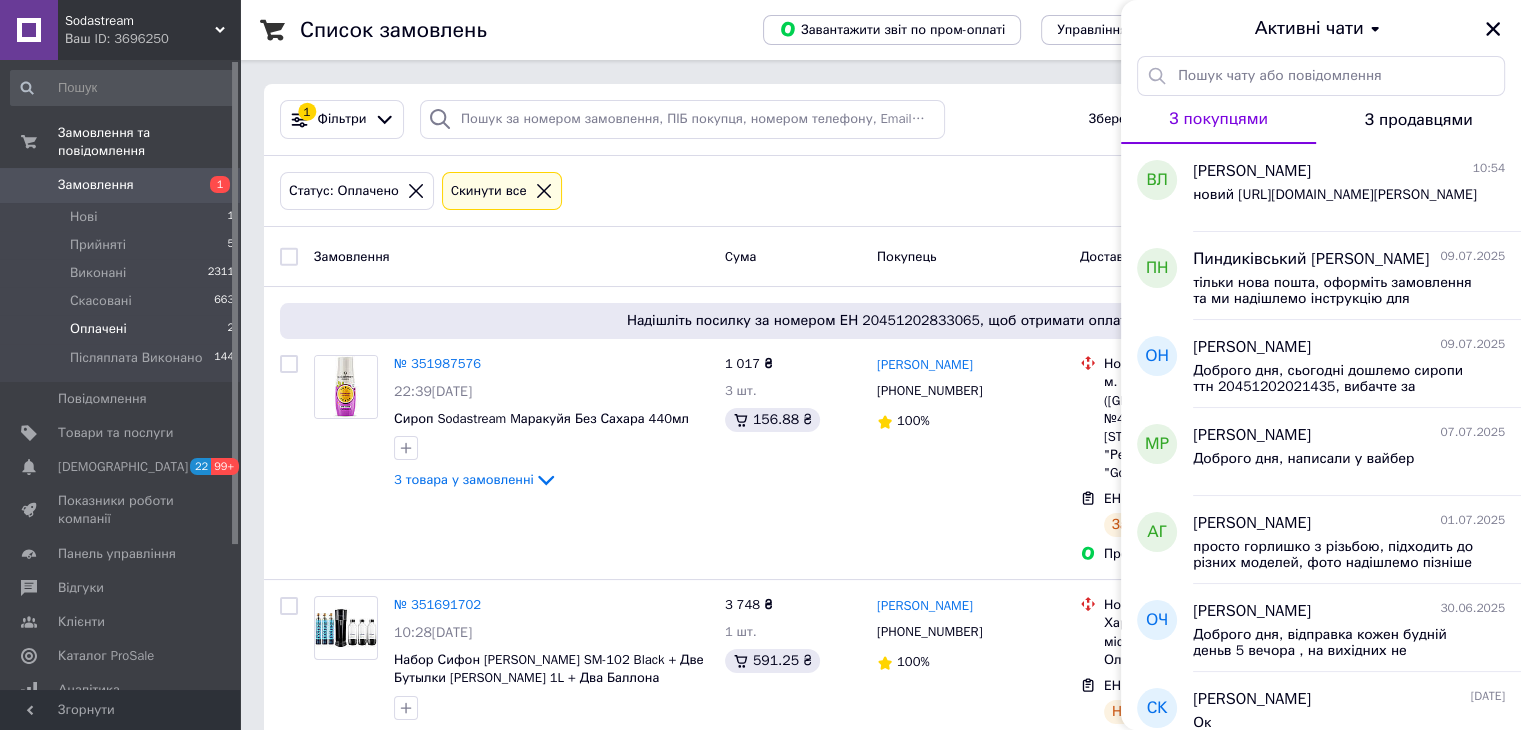 scroll, scrollTop: 22, scrollLeft: 0, axis: vertical 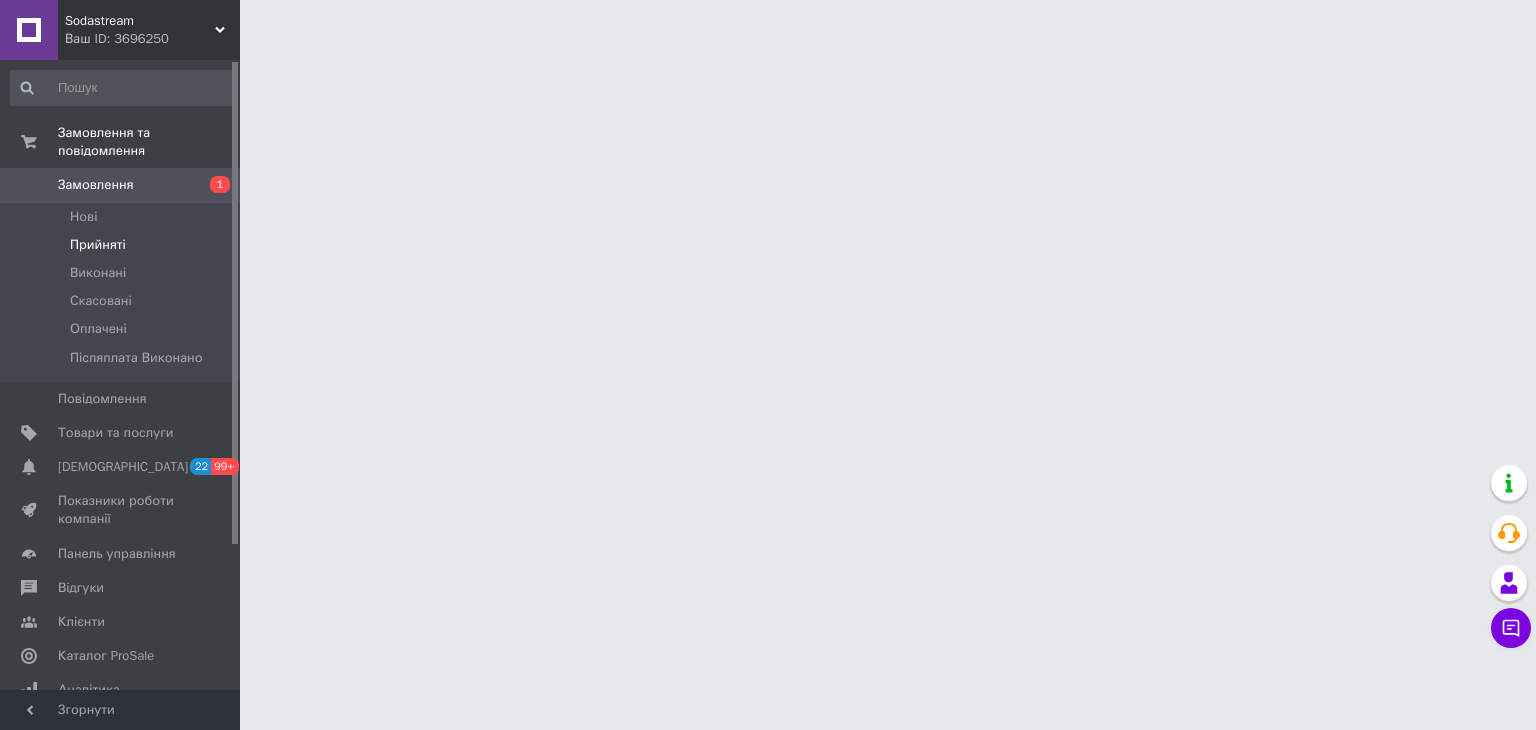click on "Прийняті" at bounding box center (98, 245) 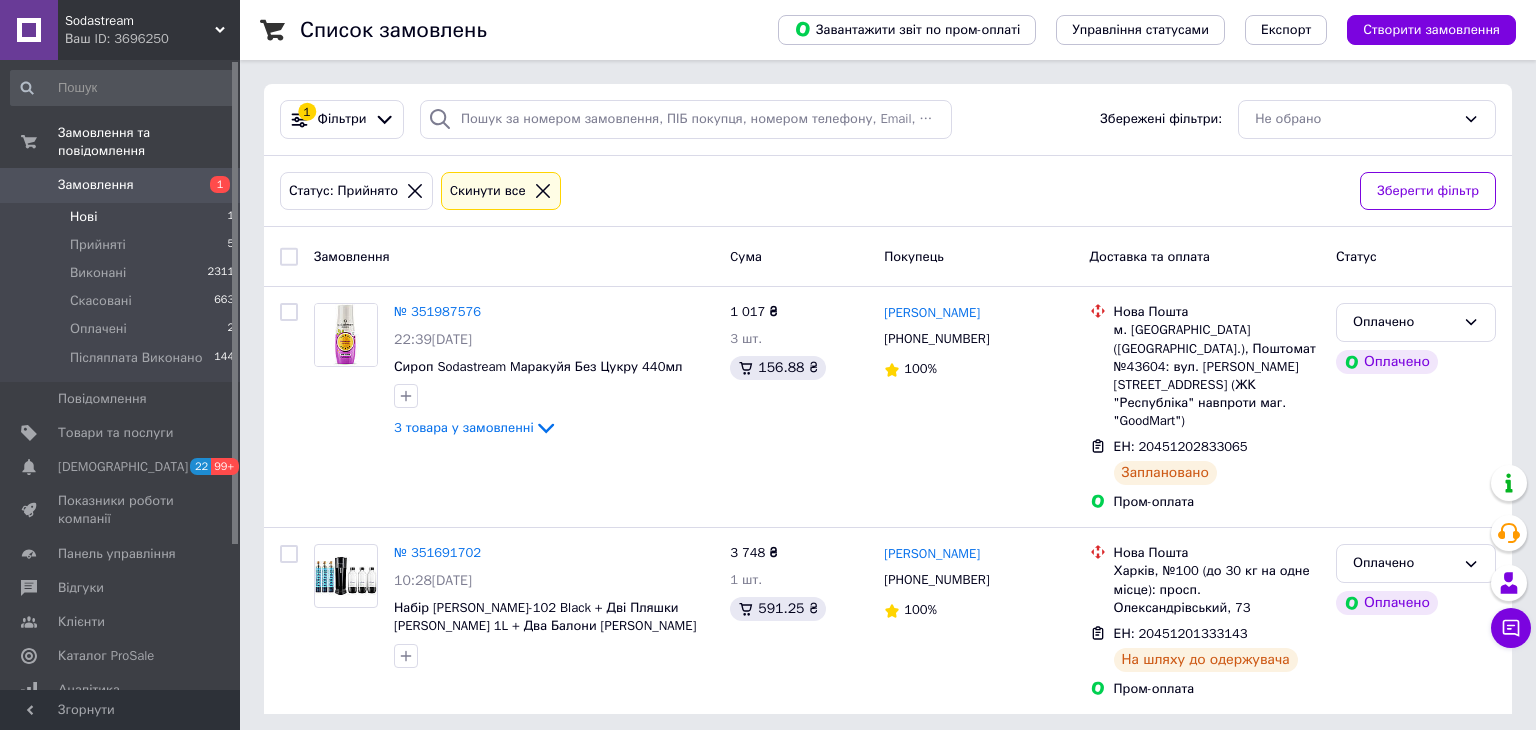 click on "Нові" at bounding box center [83, 217] 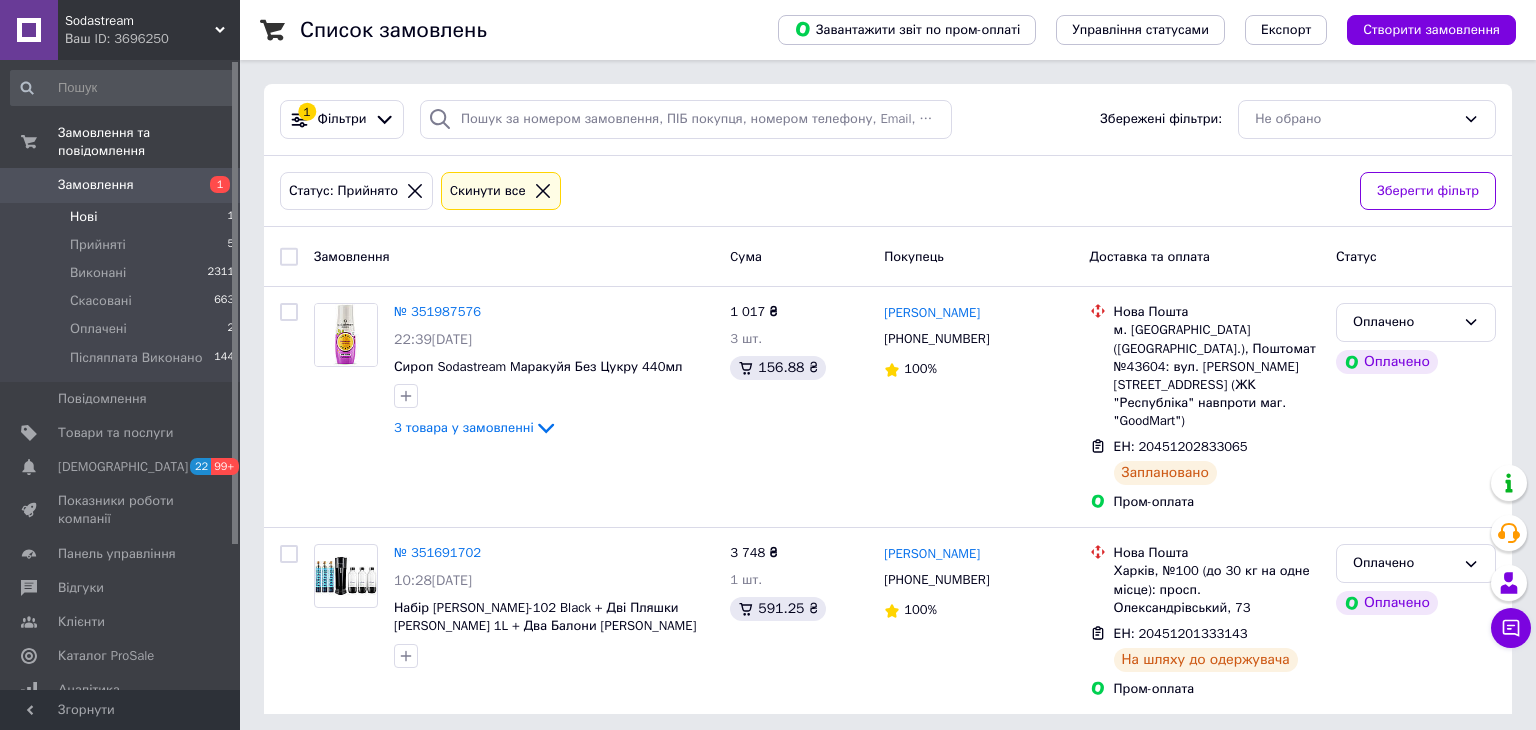 click on "Нові" at bounding box center [83, 217] 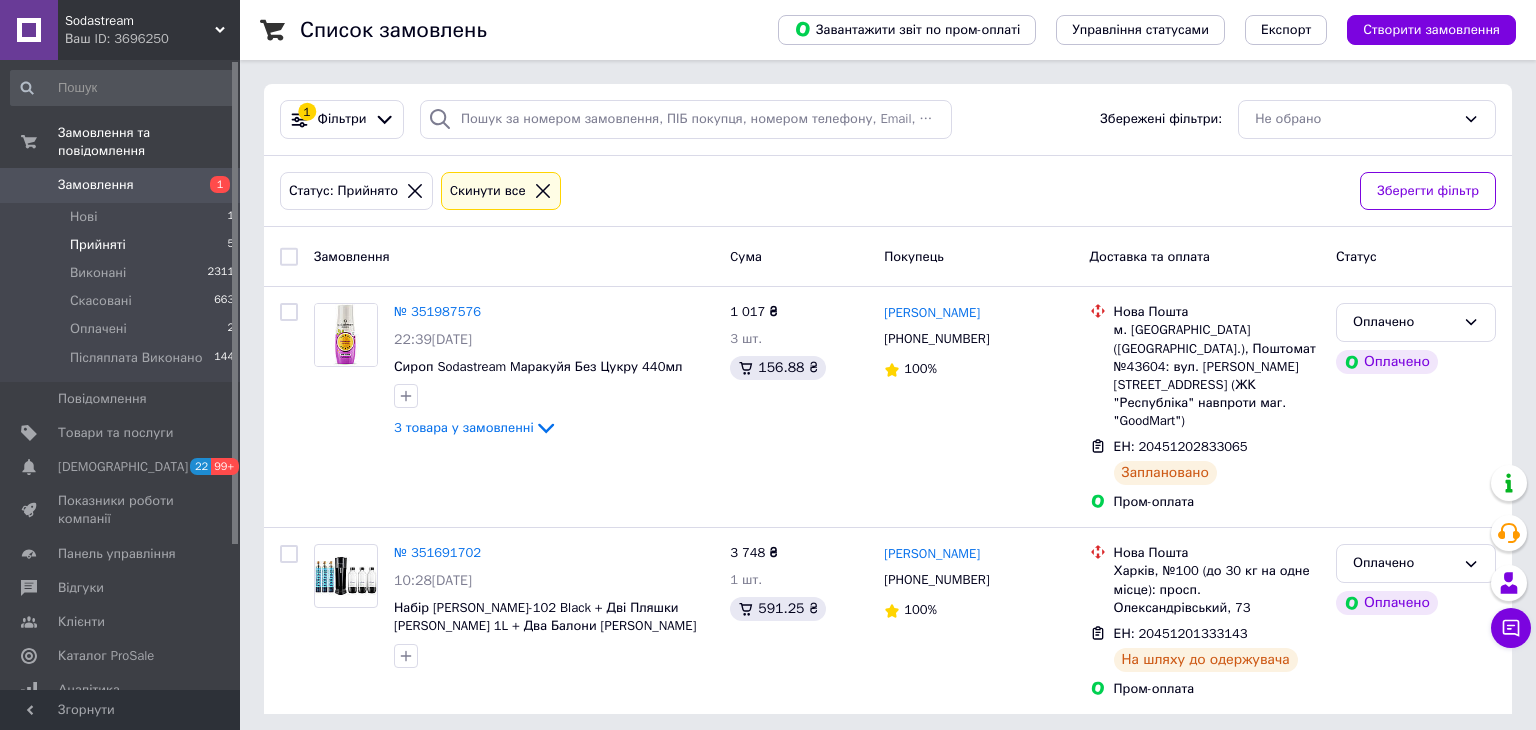 click on "Прийняті" at bounding box center (98, 245) 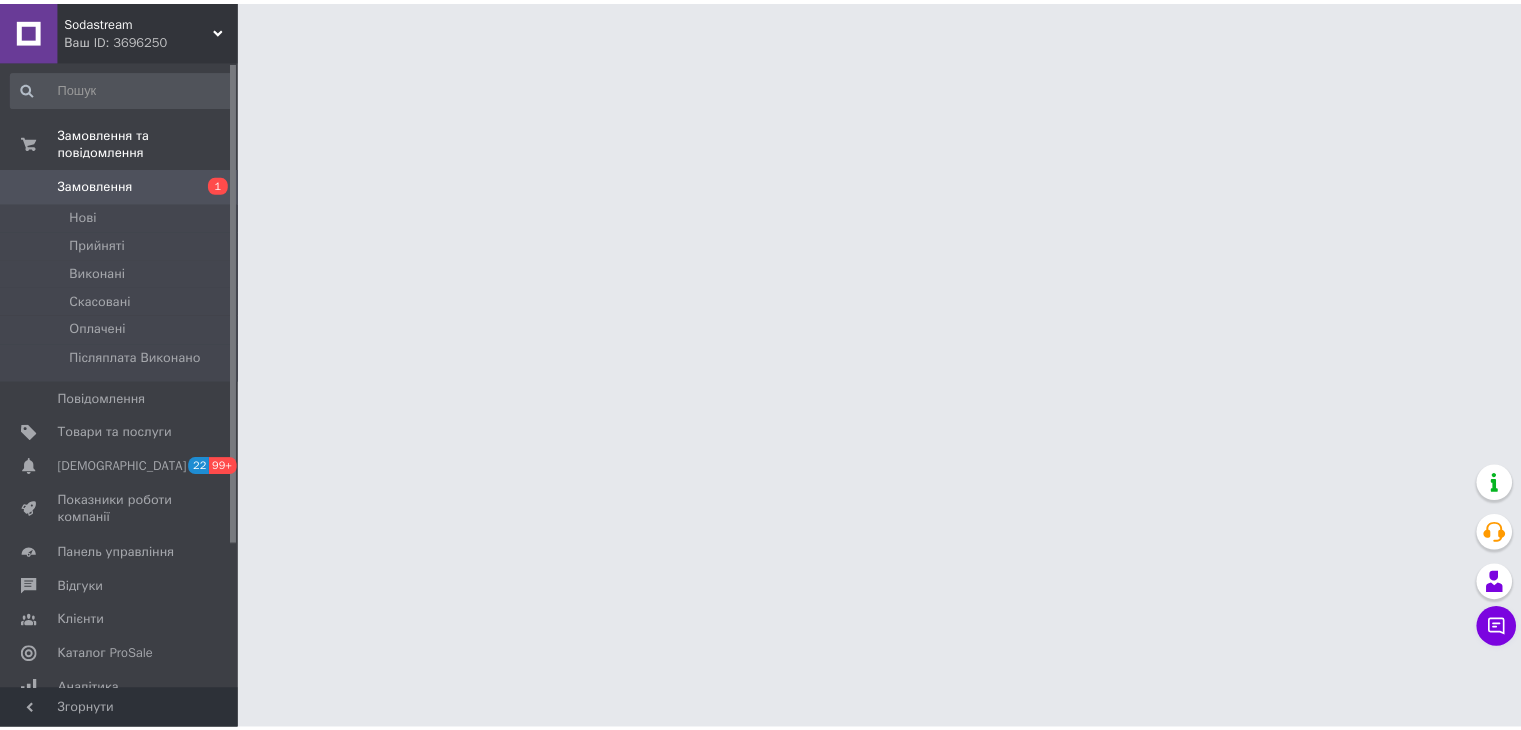 scroll, scrollTop: 0, scrollLeft: 0, axis: both 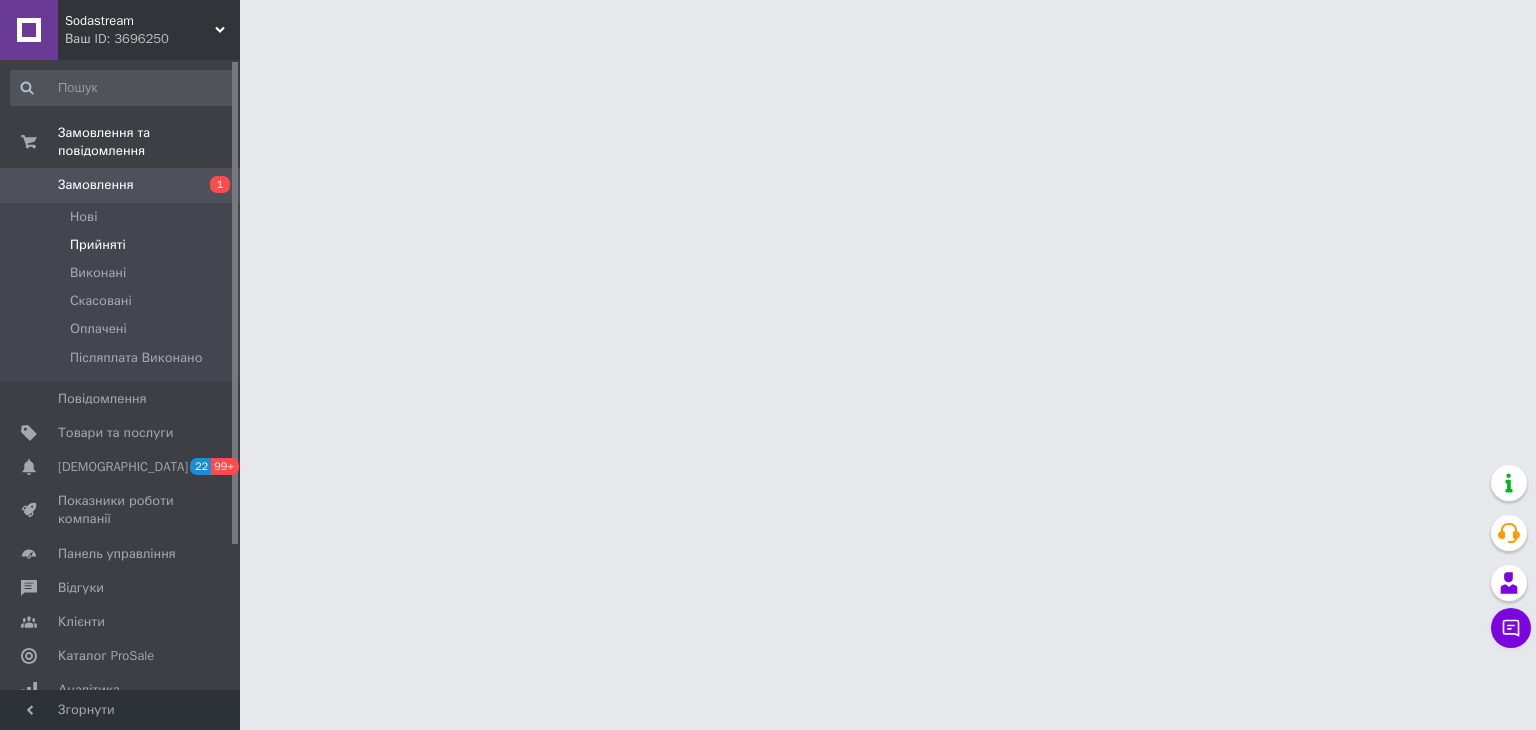click on "Прийняті" at bounding box center [98, 245] 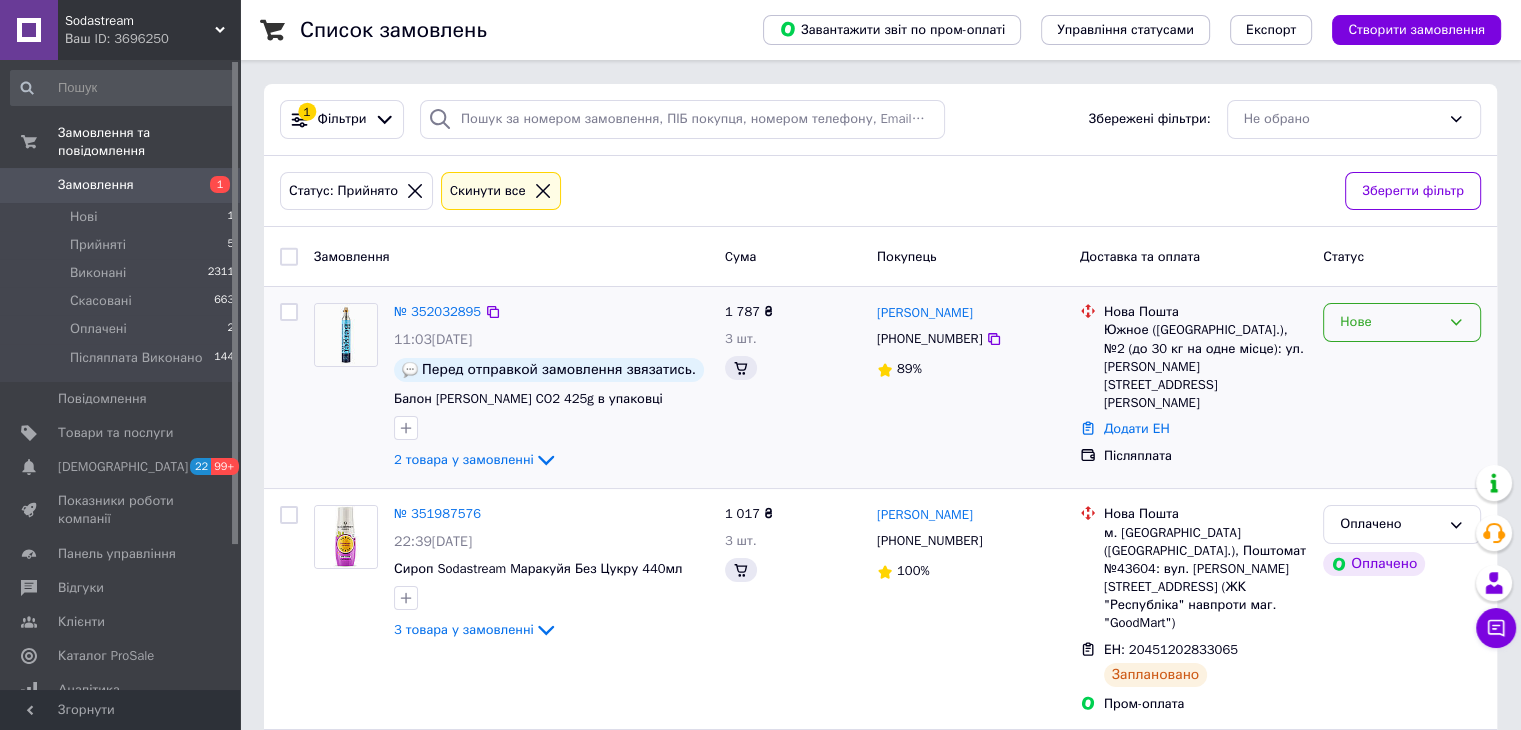 click on "Нове" at bounding box center [1390, 322] 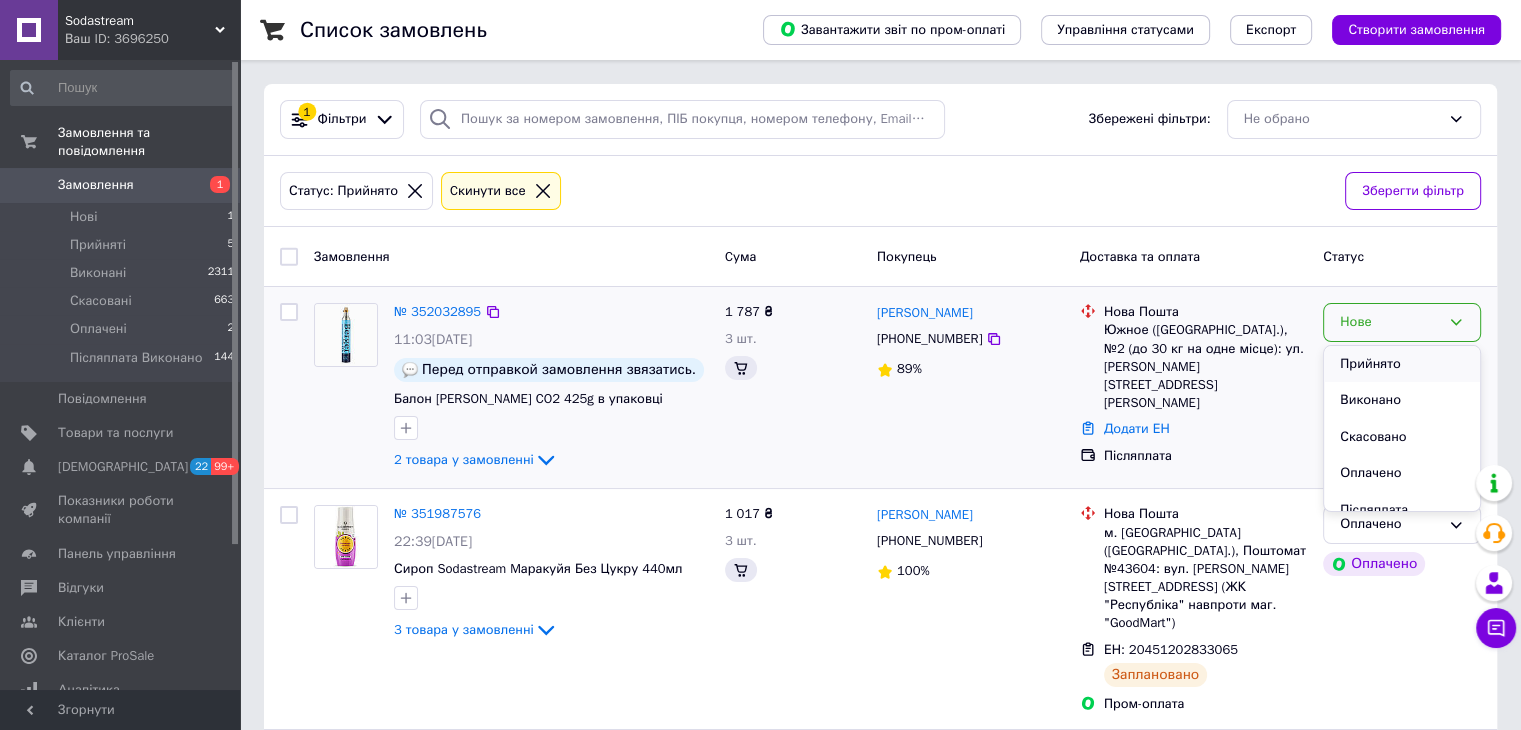 click on "Прийнято" at bounding box center [1402, 364] 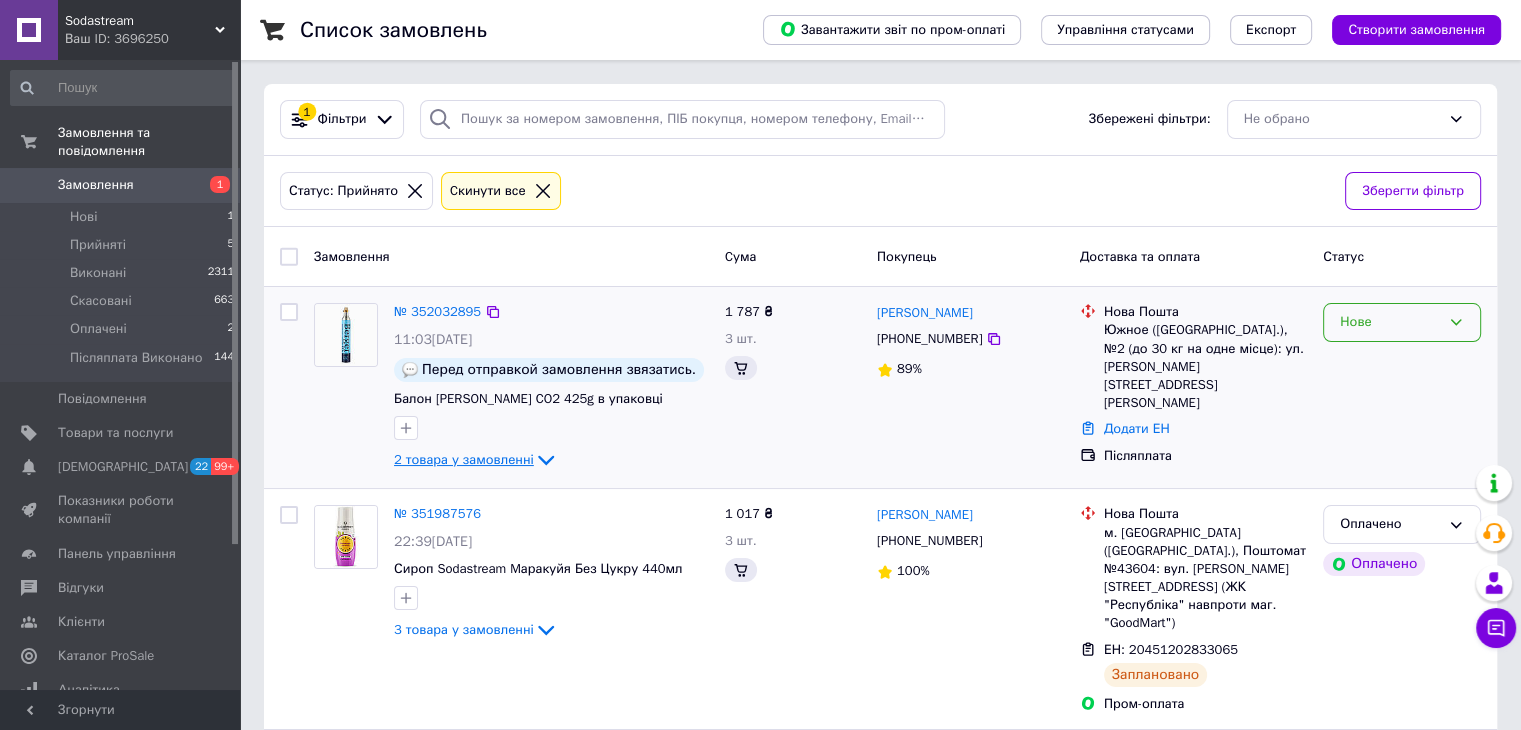 click on "2 товара у замовленні" at bounding box center (464, 459) 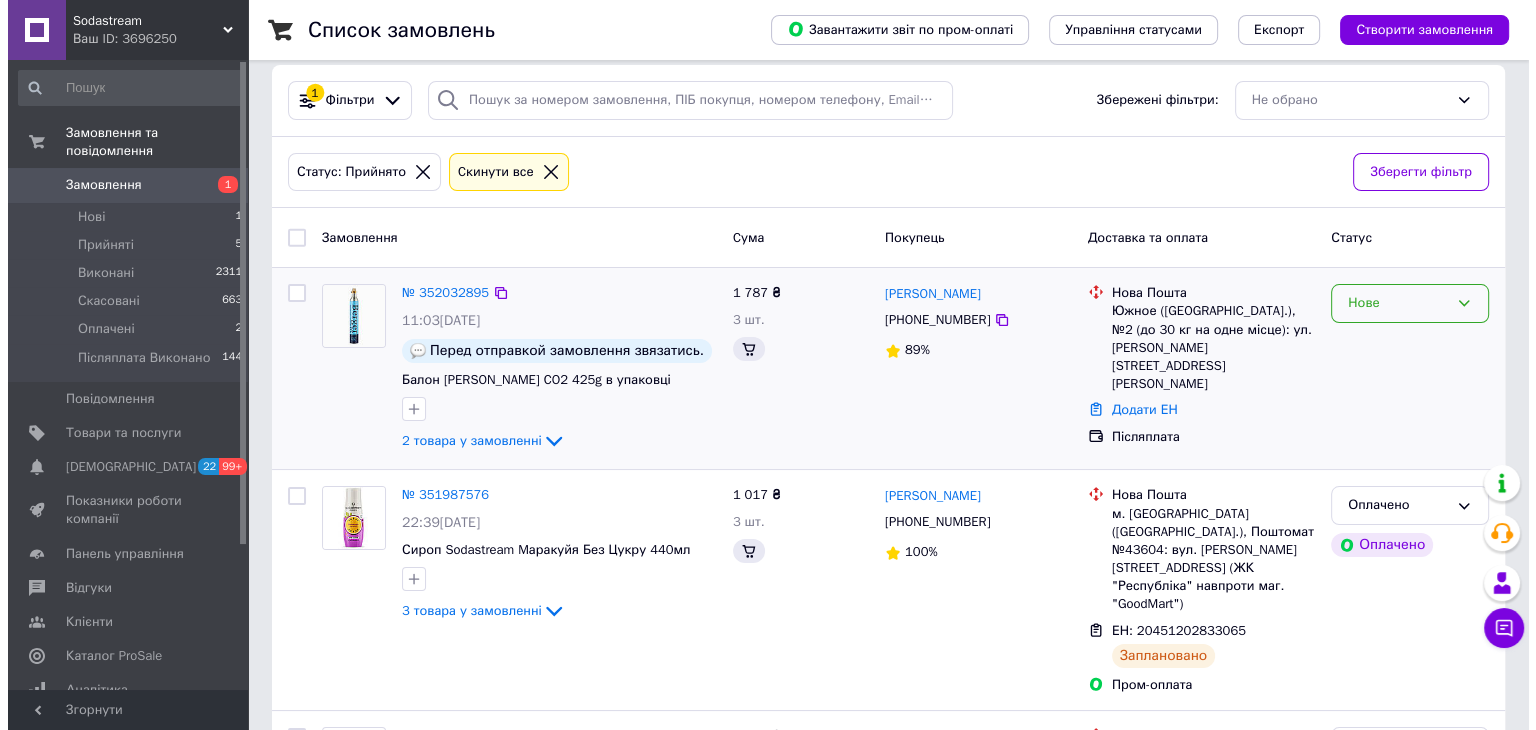 scroll, scrollTop: 0, scrollLeft: 0, axis: both 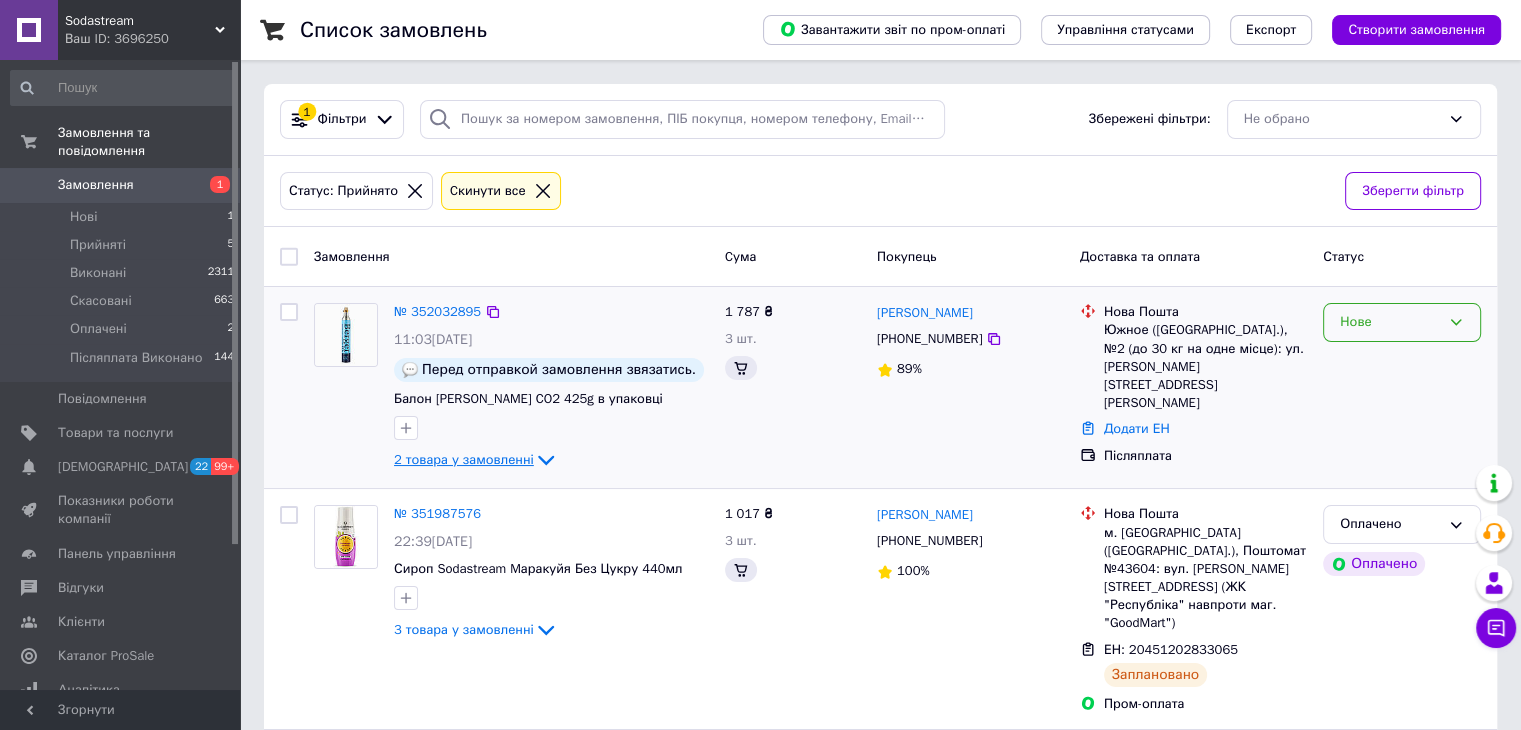click 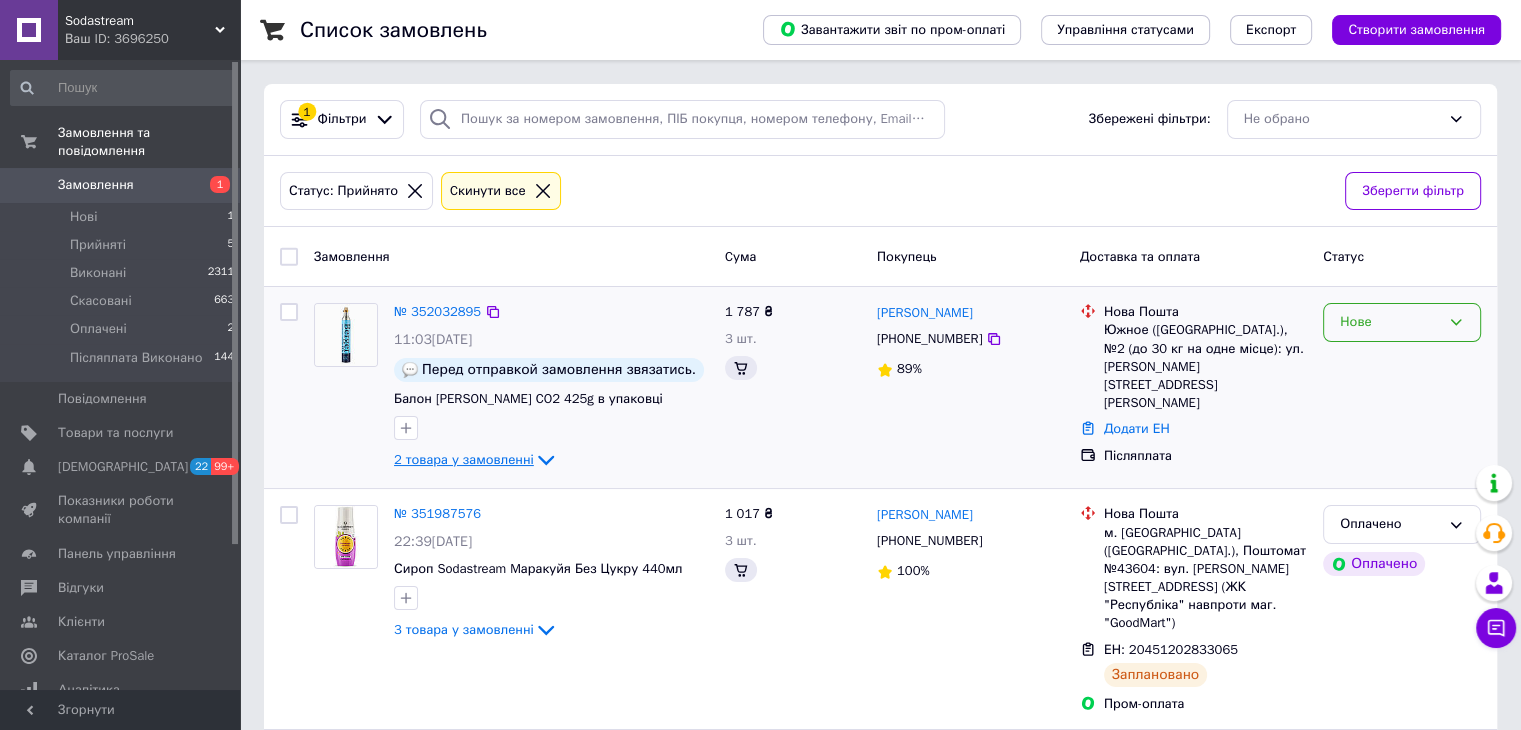 click on "2 товара у замовленні" at bounding box center [464, 459] 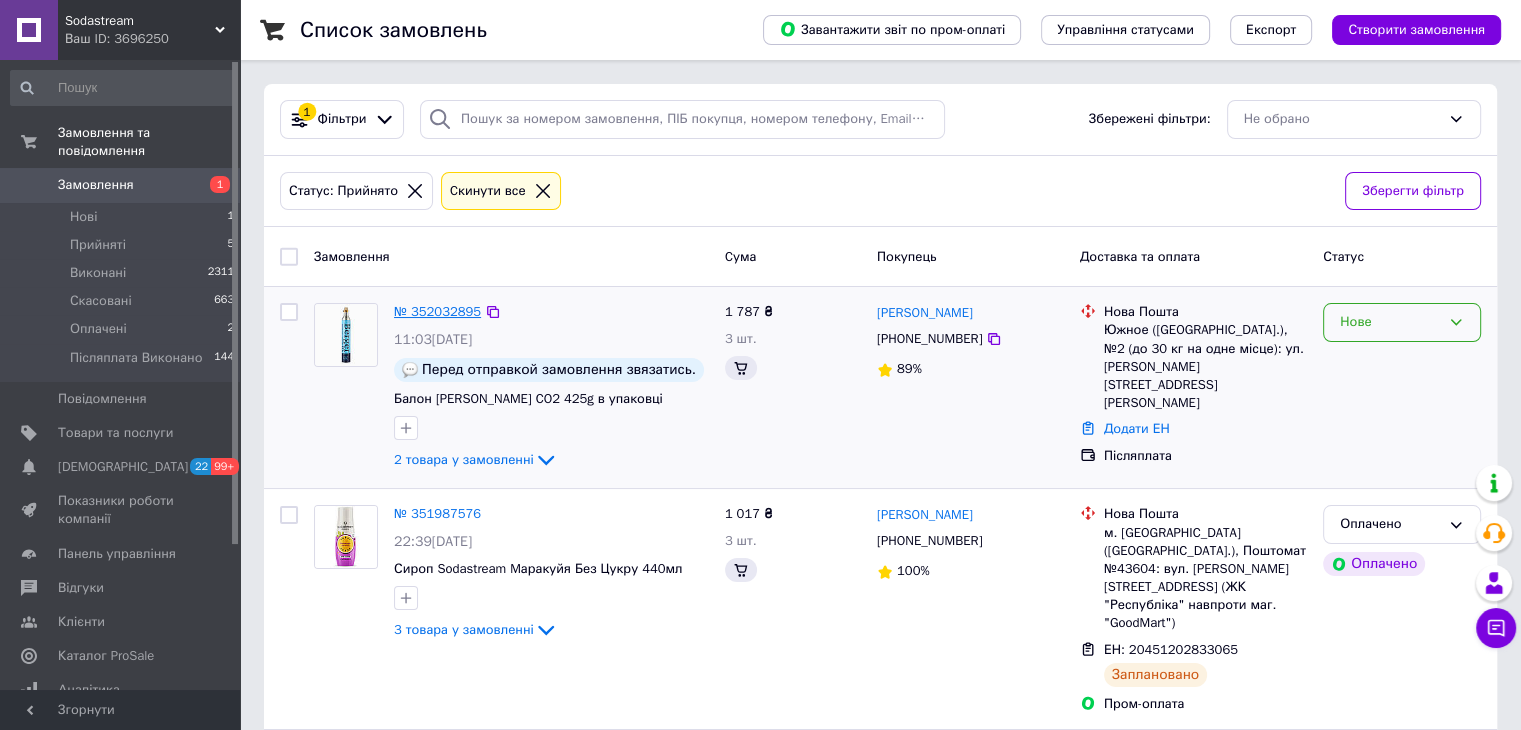 click on "№ 352032895" at bounding box center [437, 311] 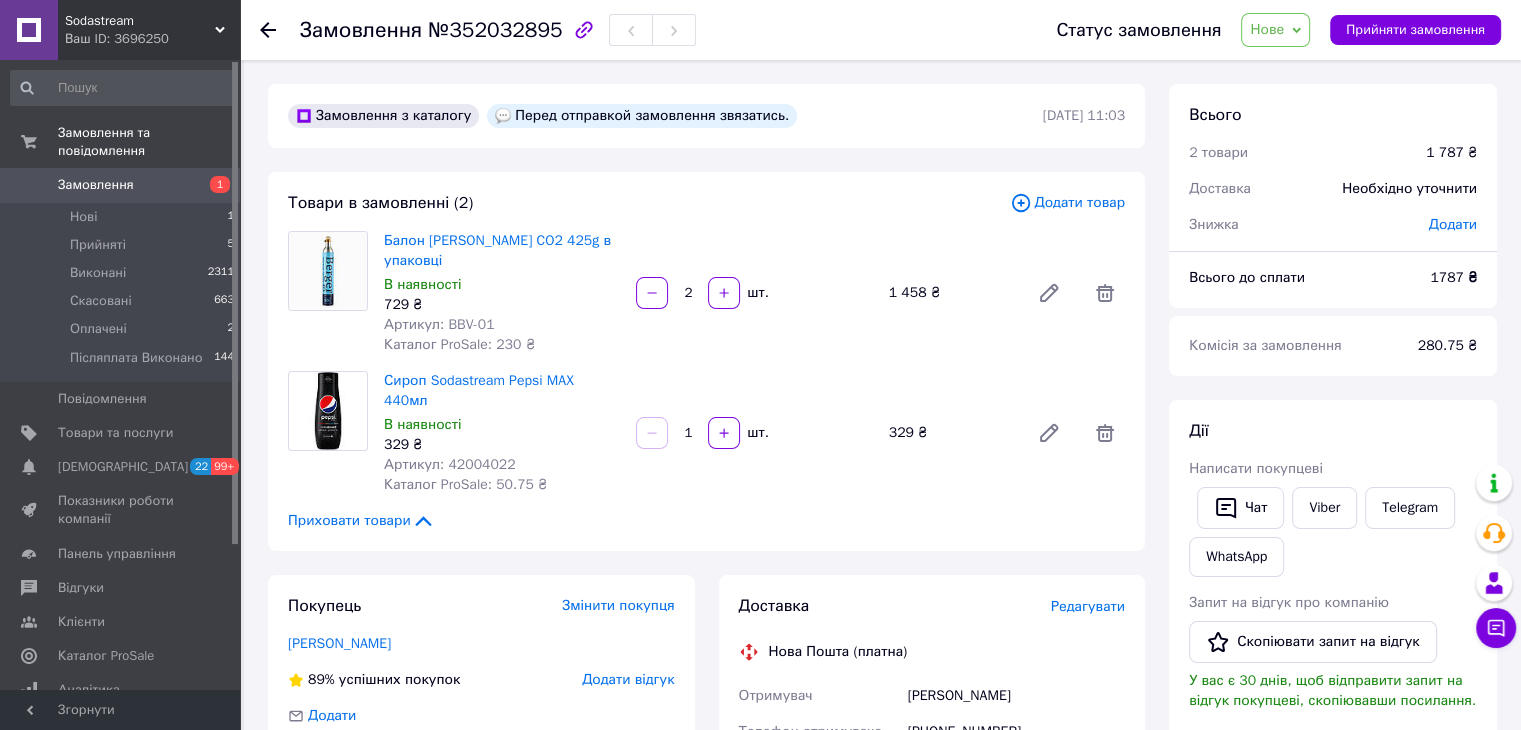click 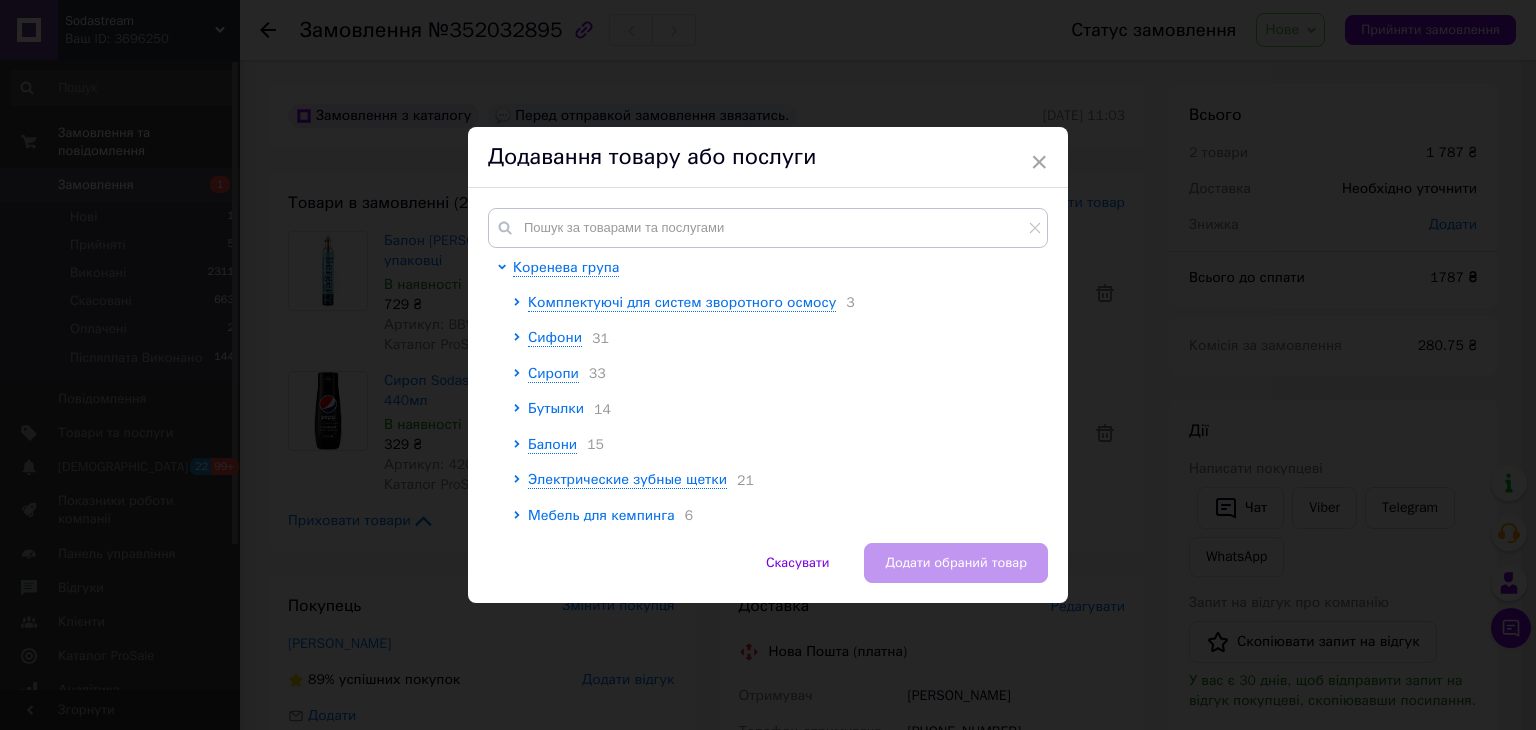 click on "Бутылки" at bounding box center [556, 408] 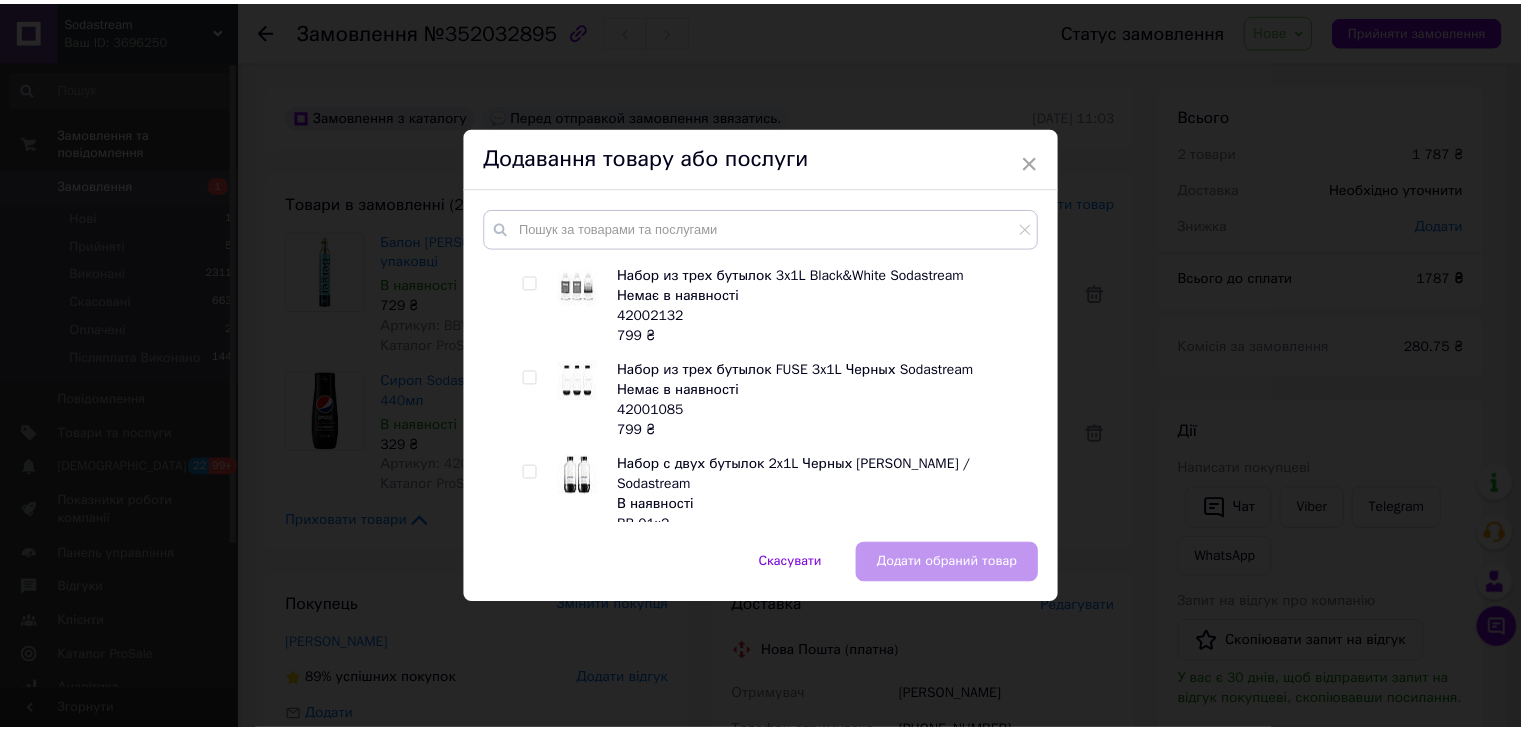 scroll, scrollTop: 600, scrollLeft: 0, axis: vertical 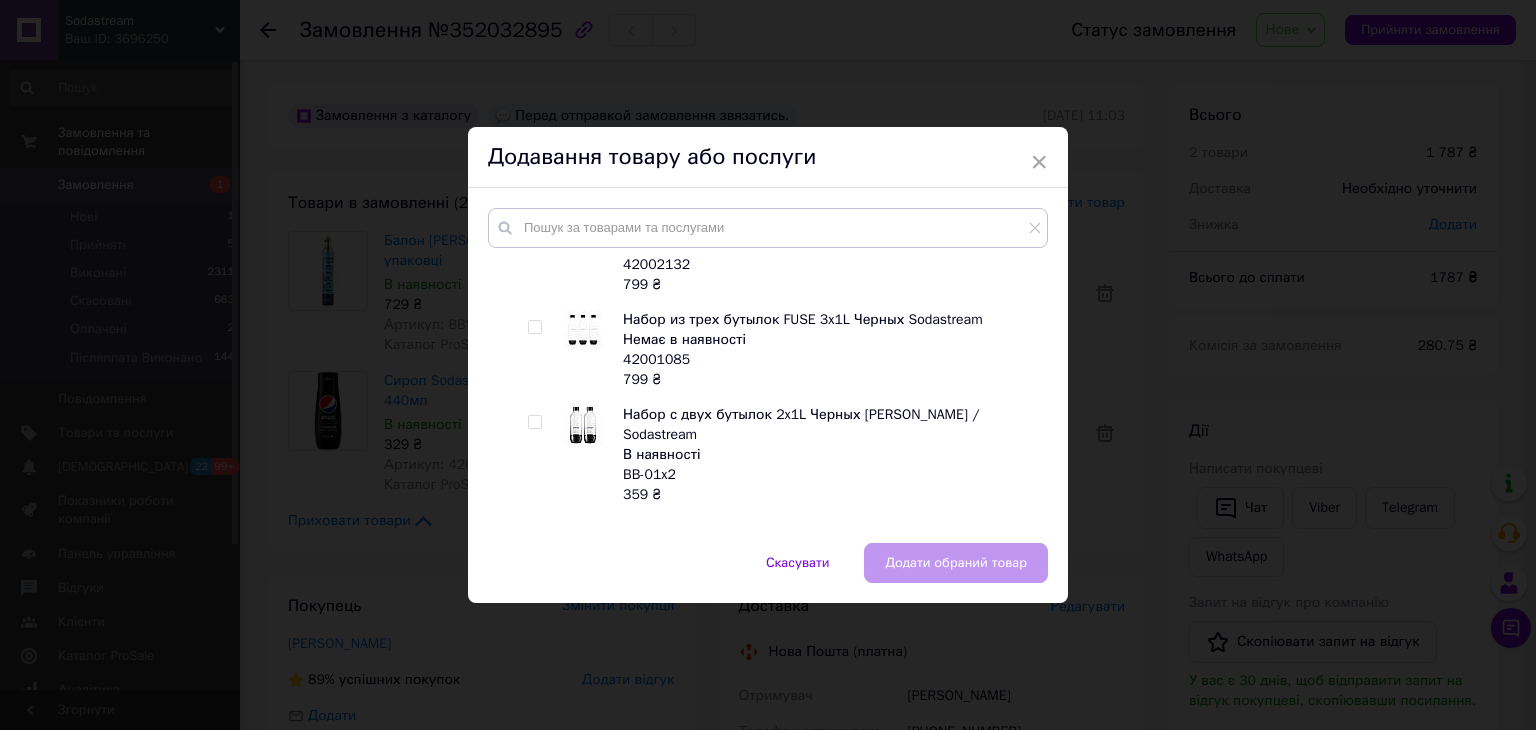 click at bounding box center [534, 422] 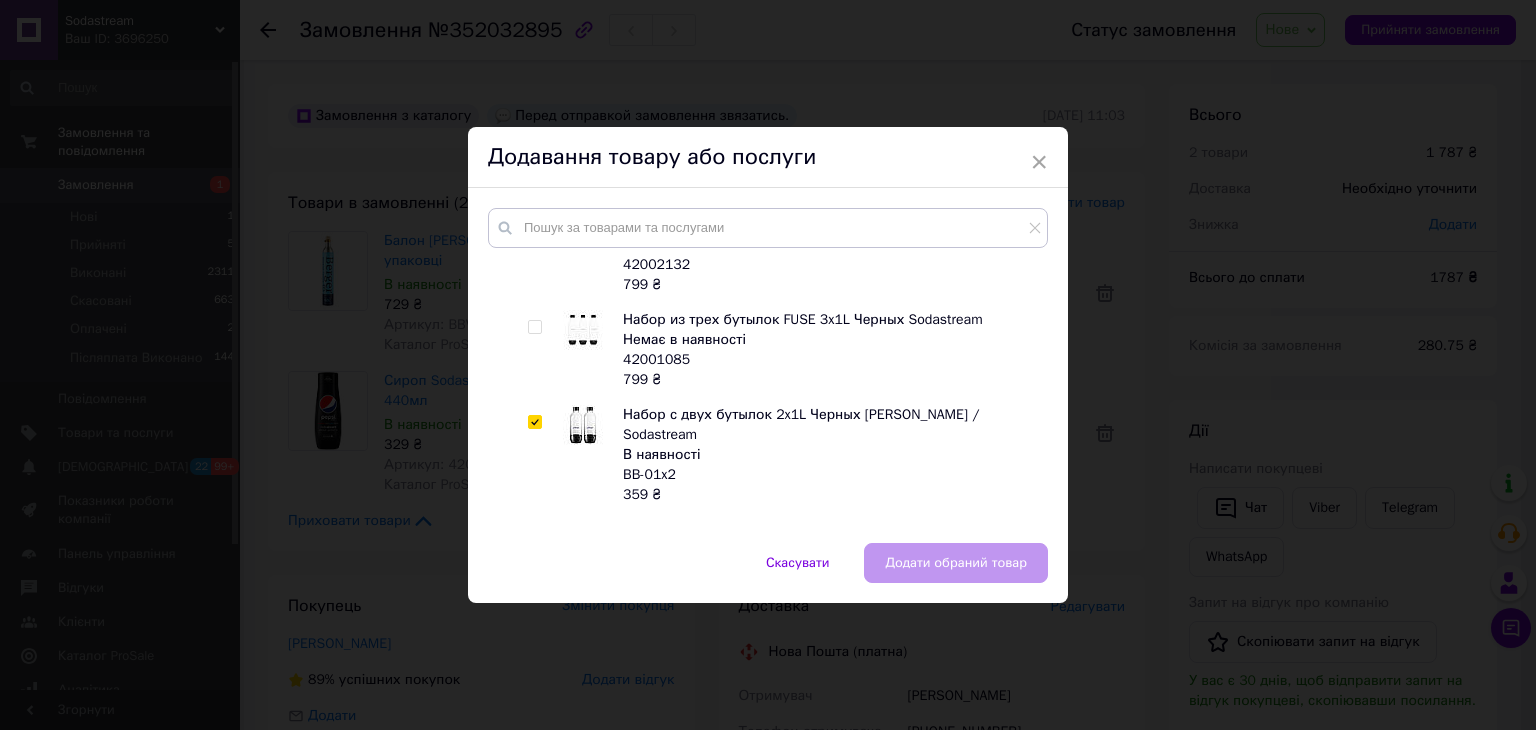 checkbox on "true" 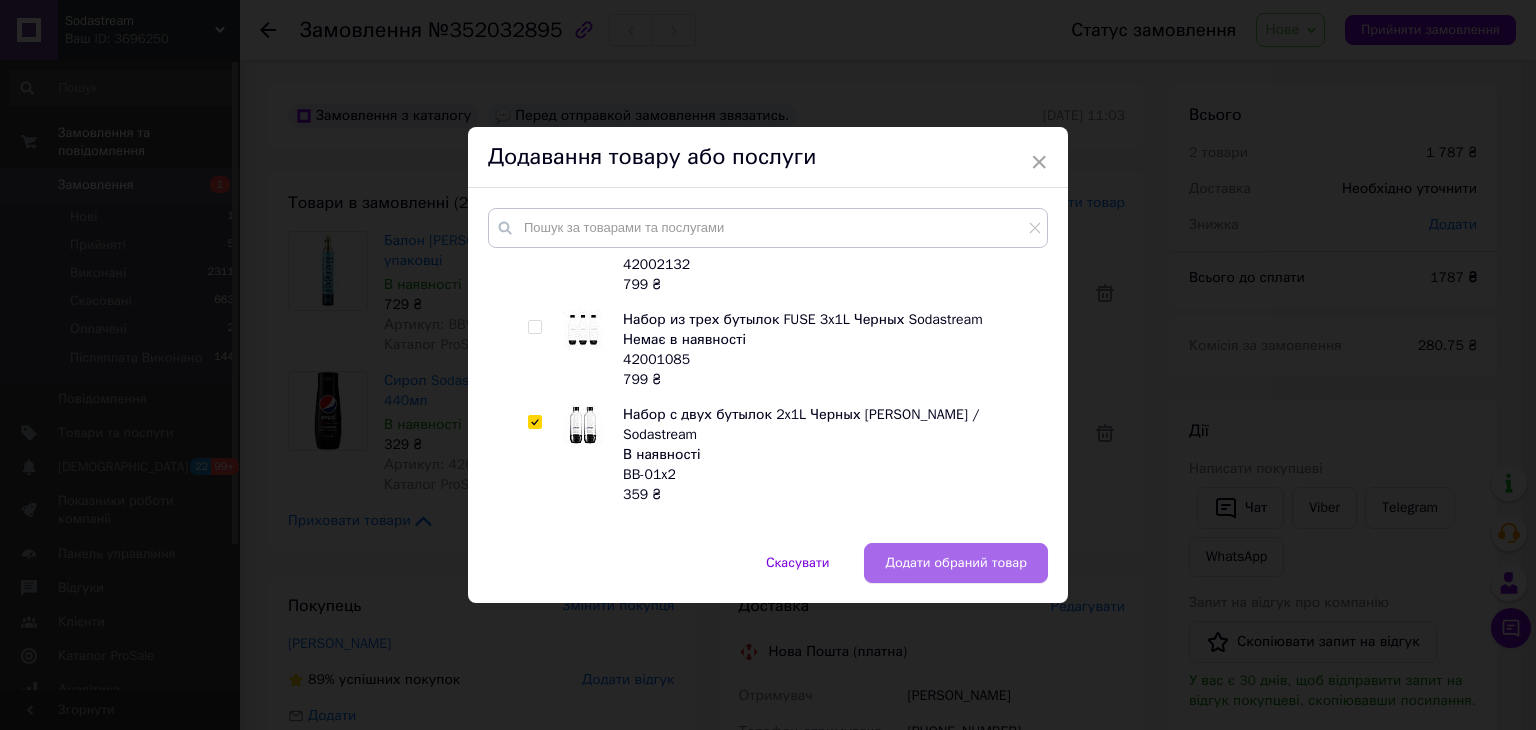 click on "Додати обраний товар" at bounding box center (956, 563) 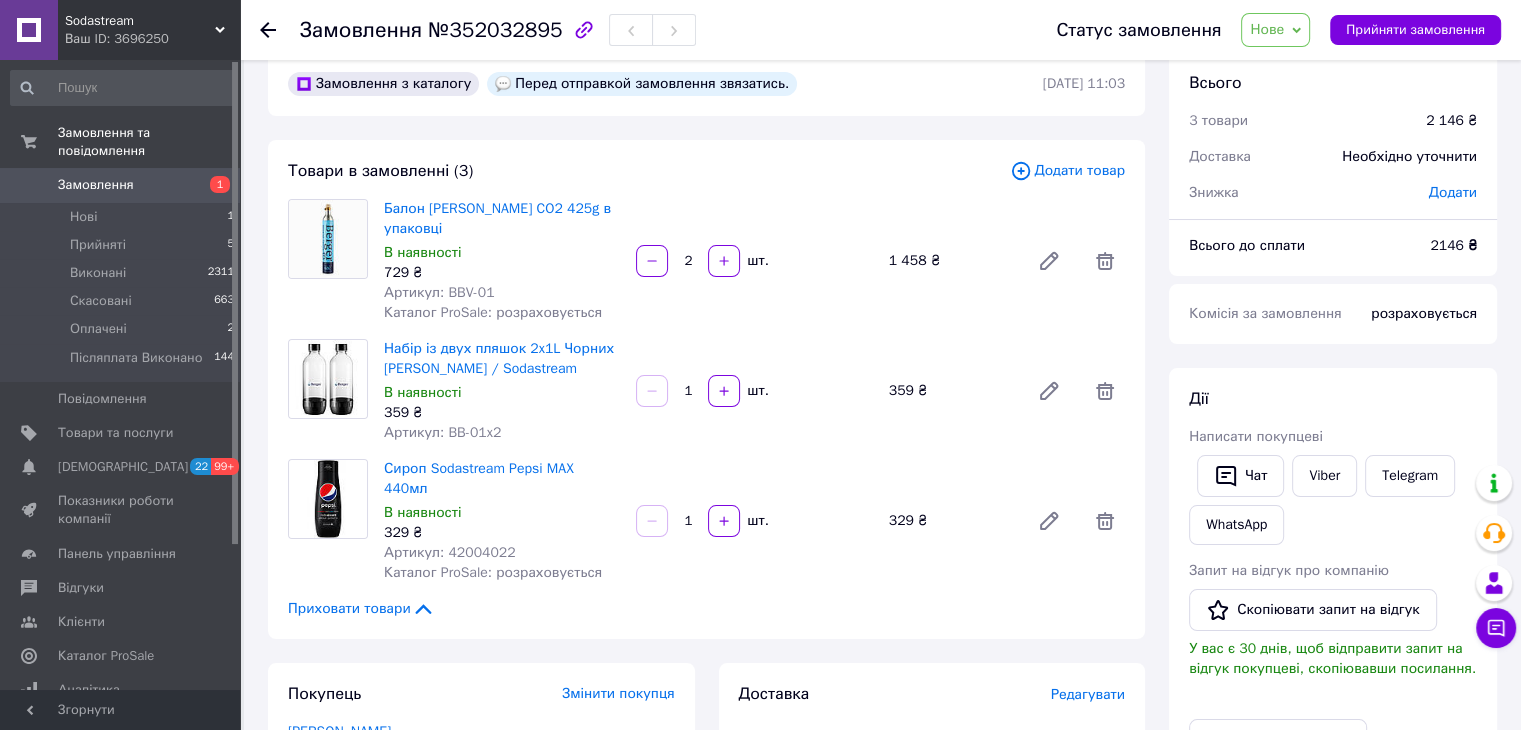 scroll, scrollTop: 0, scrollLeft: 0, axis: both 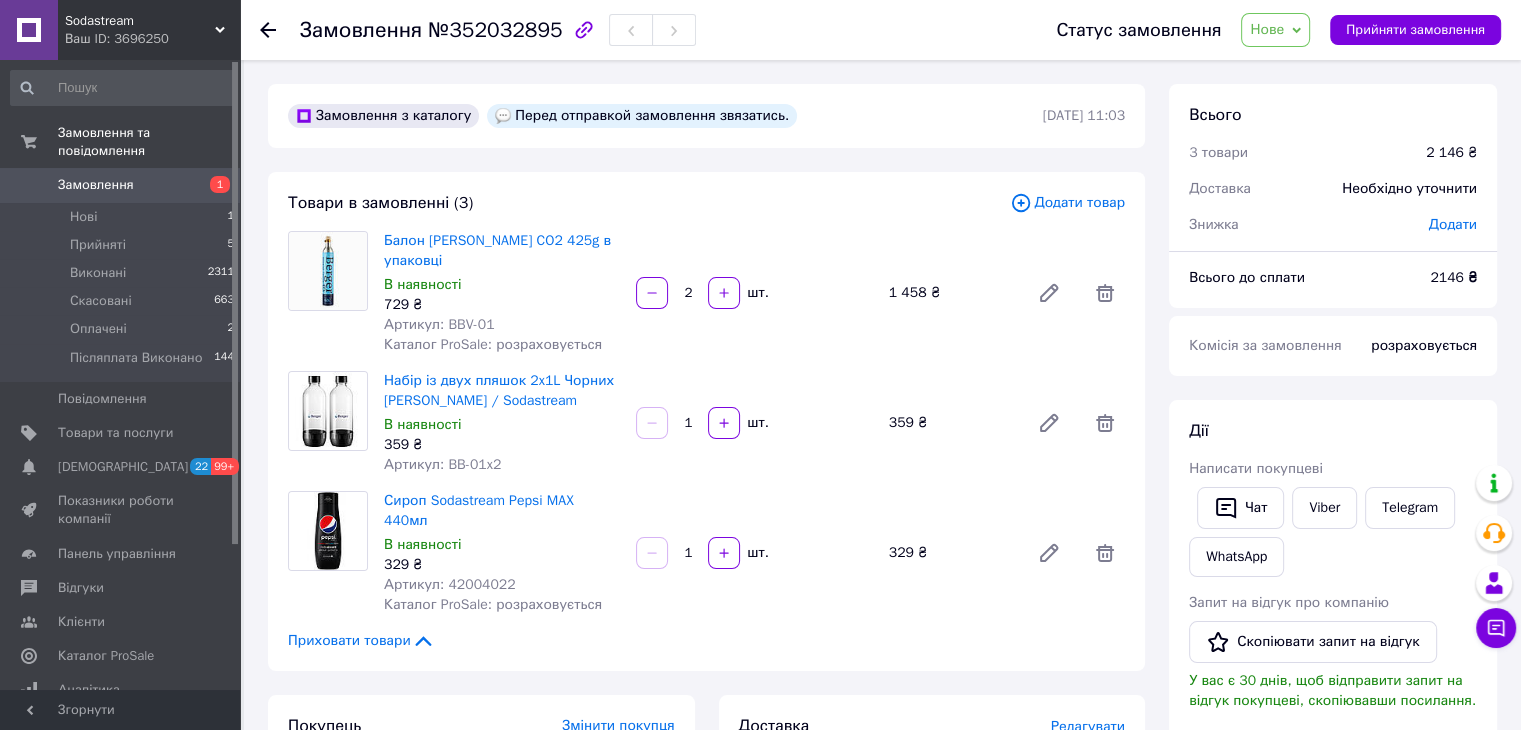 click 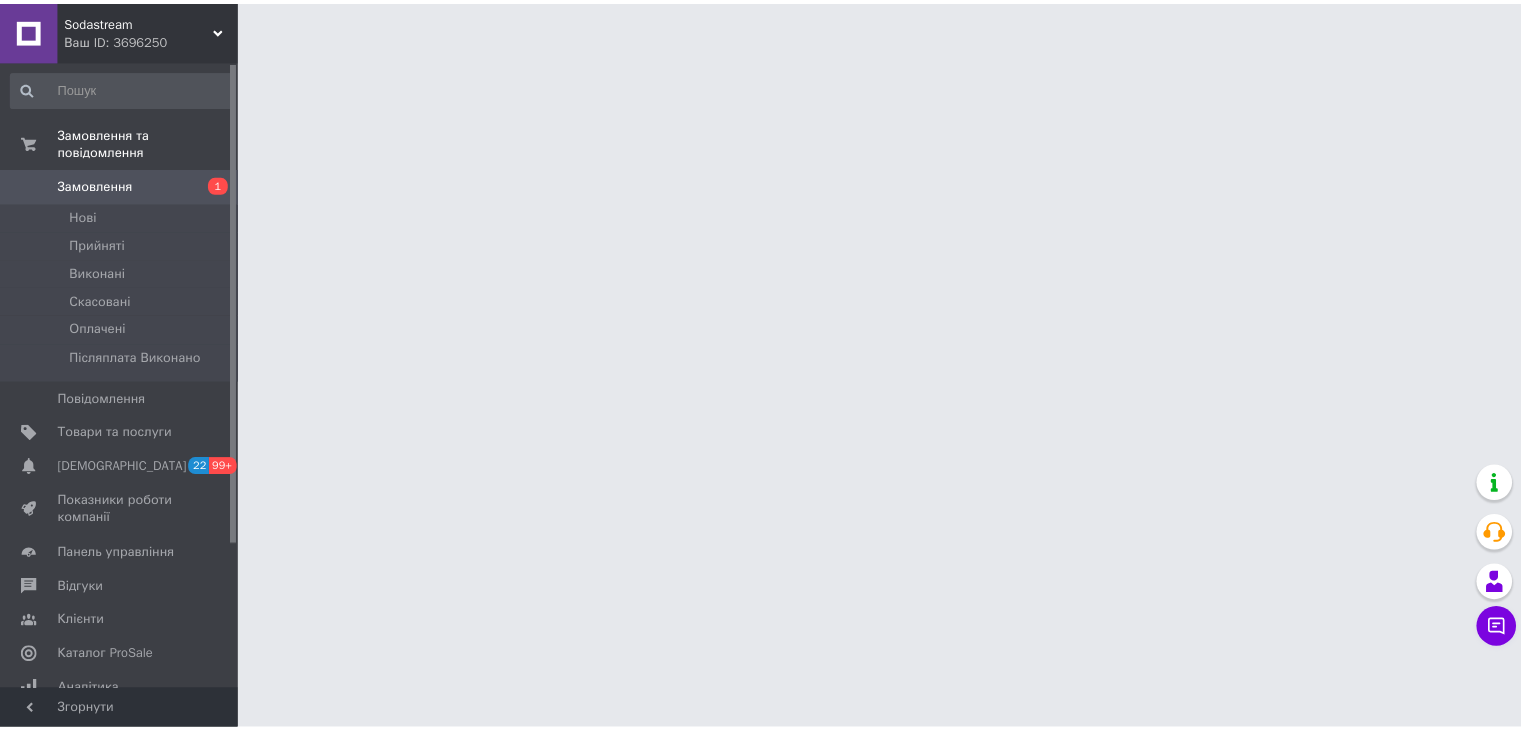 scroll, scrollTop: 0, scrollLeft: 0, axis: both 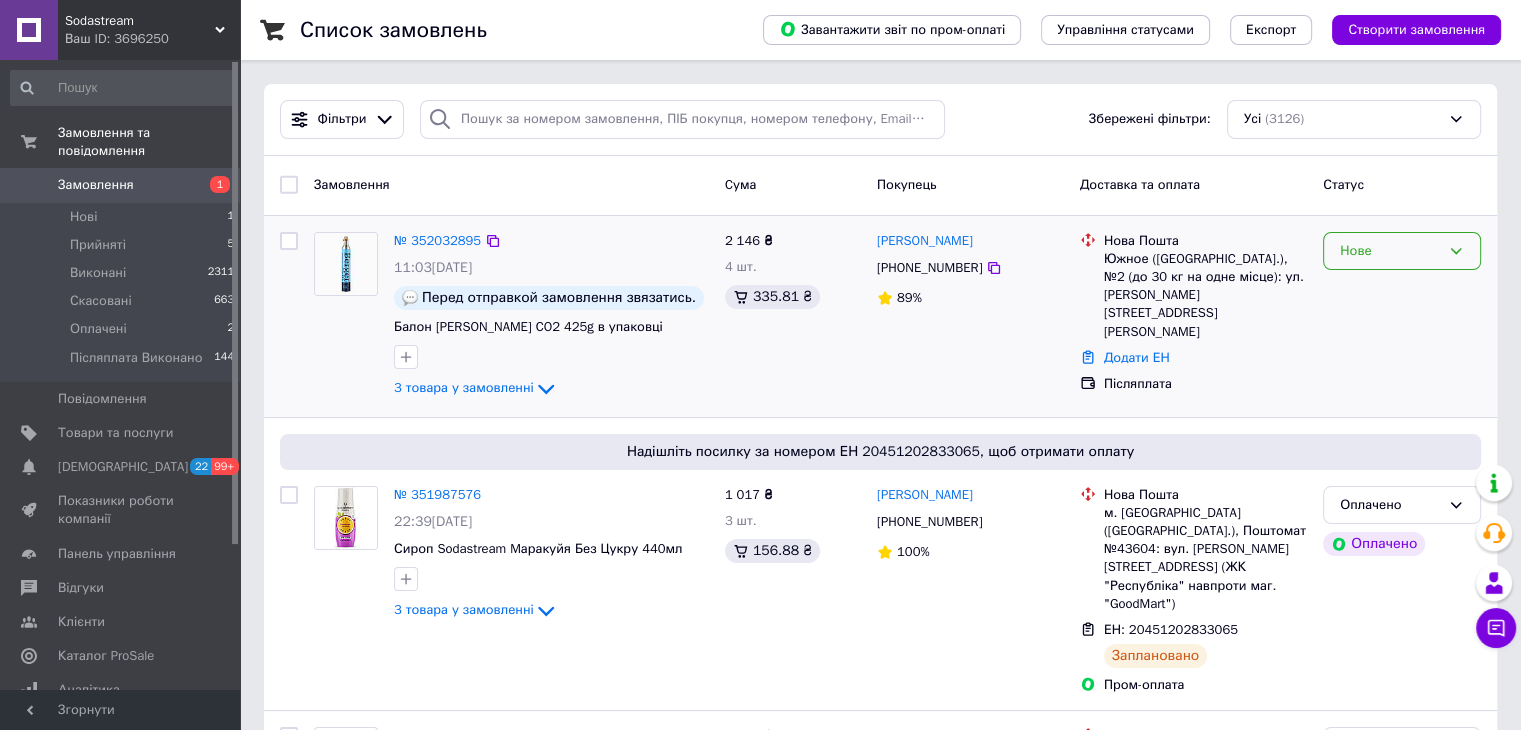 click on "Нове" at bounding box center [1390, 251] 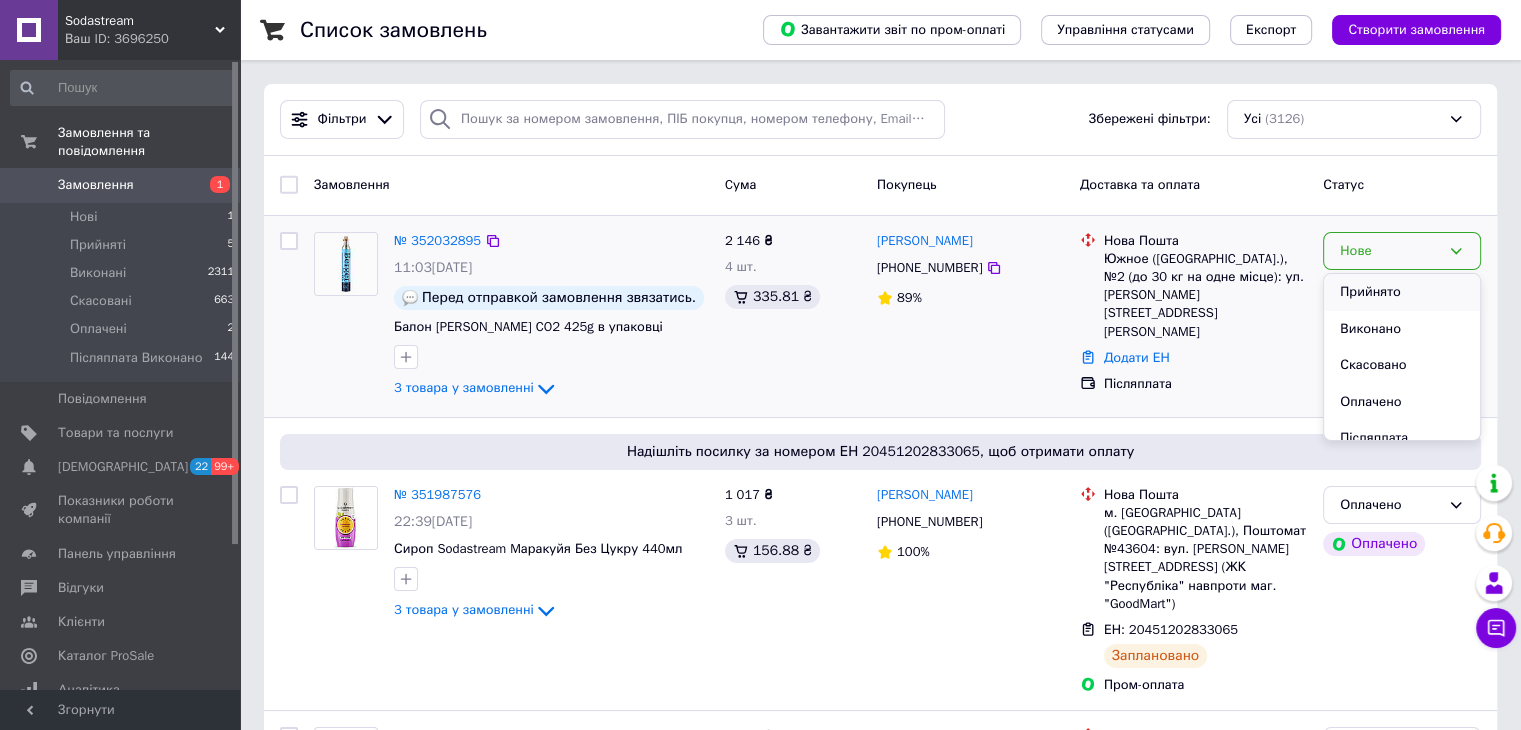 click on "Прийнято" at bounding box center [1402, 292] 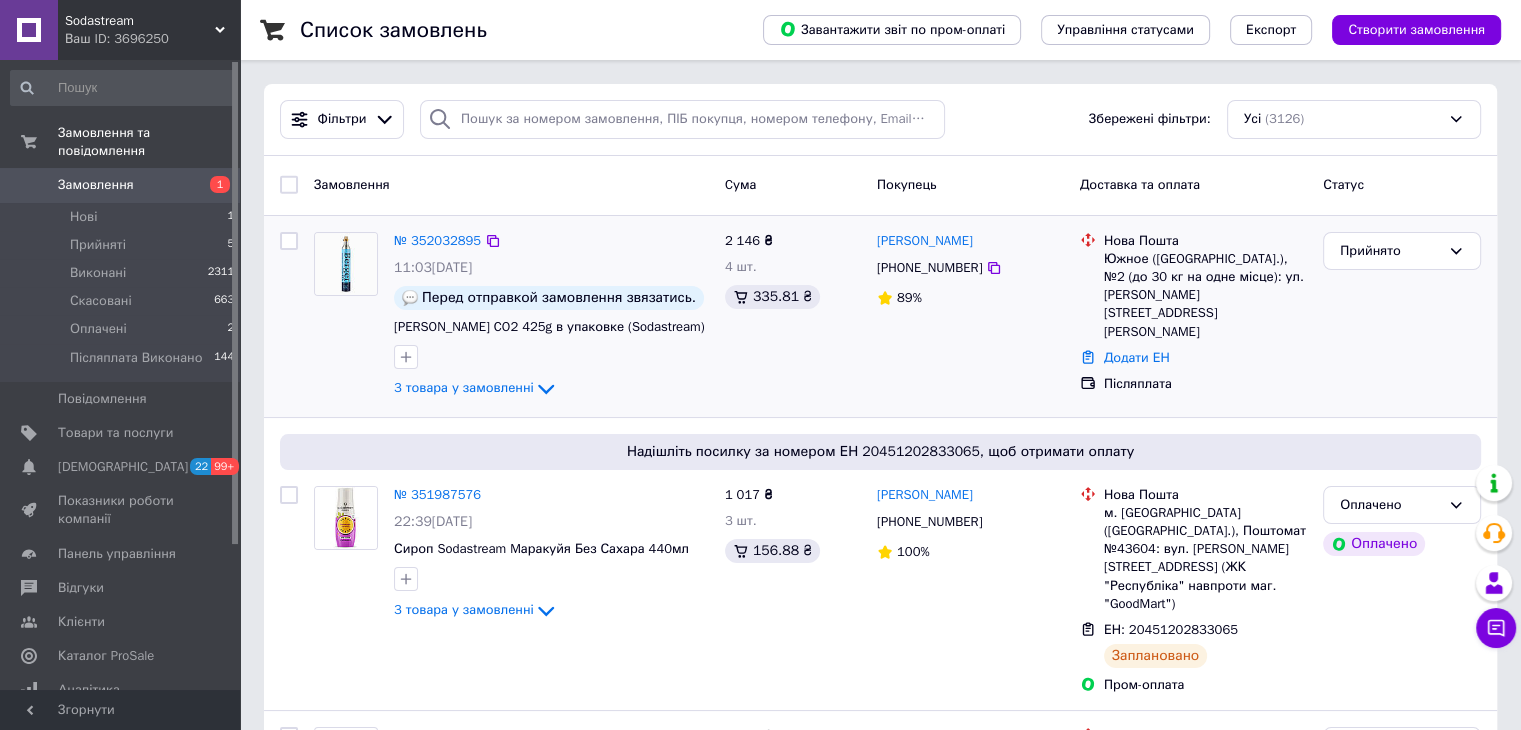 click on "3 товара у замовленні" at bounding box center [464, 387] 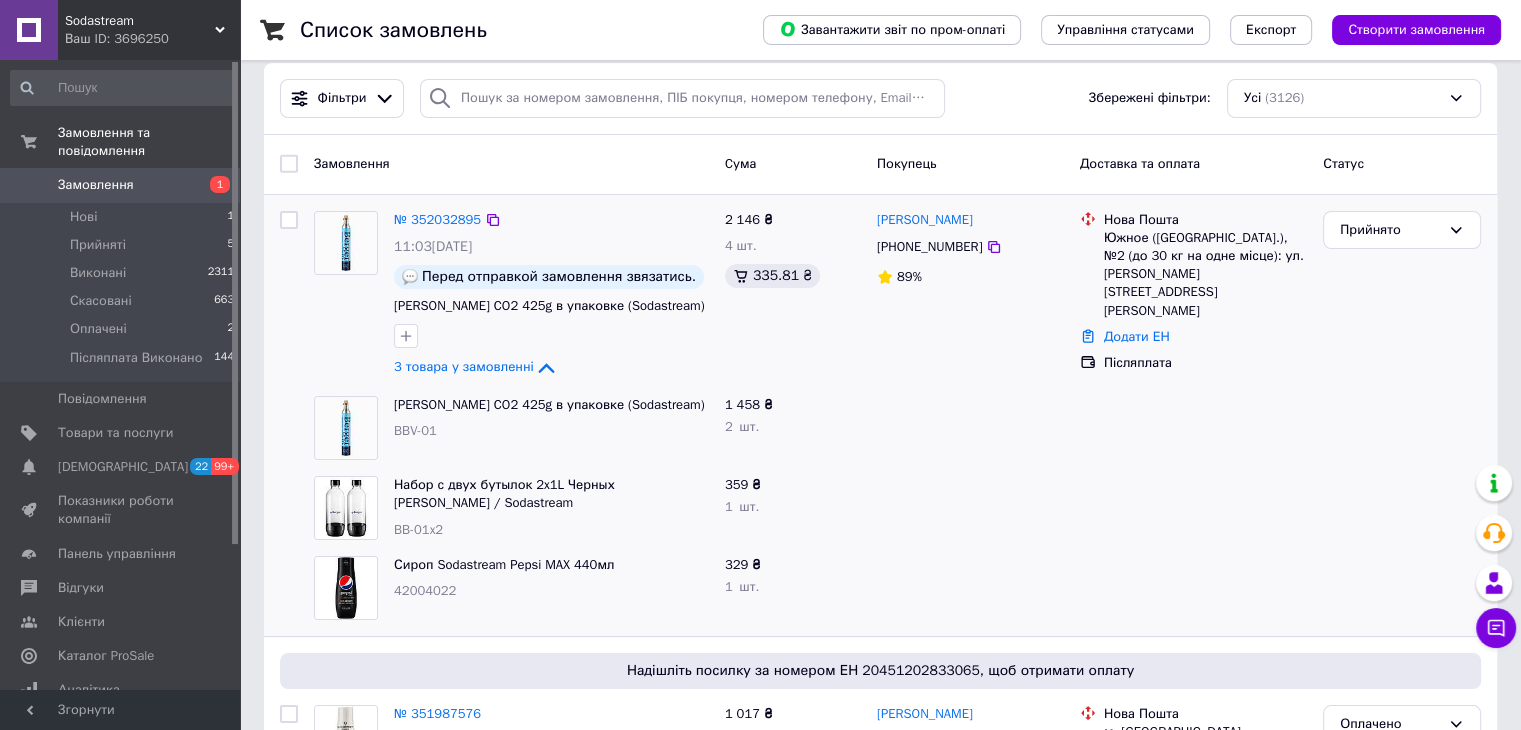 scroll, scrollTop: 0, scrollLeft: 0, axis: both 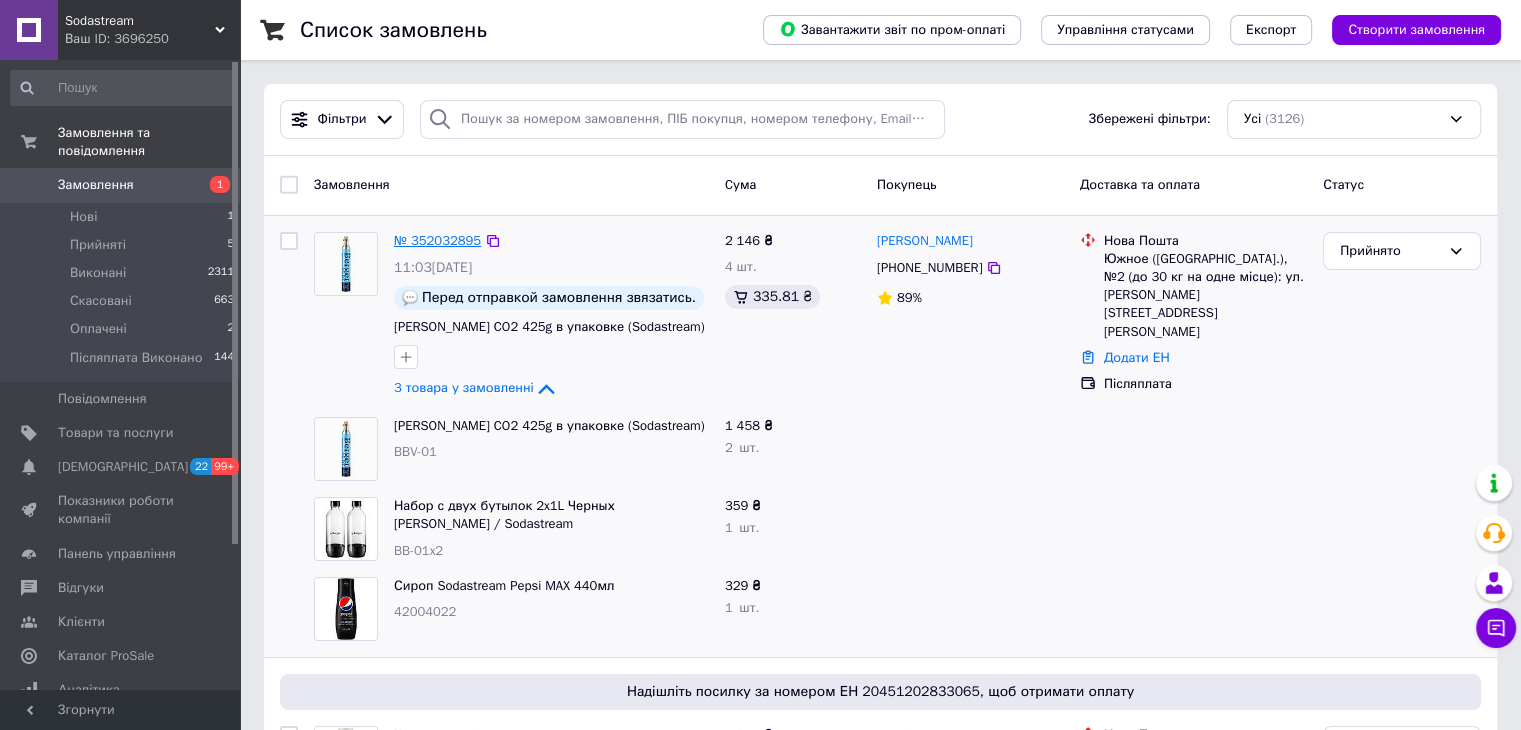click on "№ 352032895" at bounding box center [437, 240] 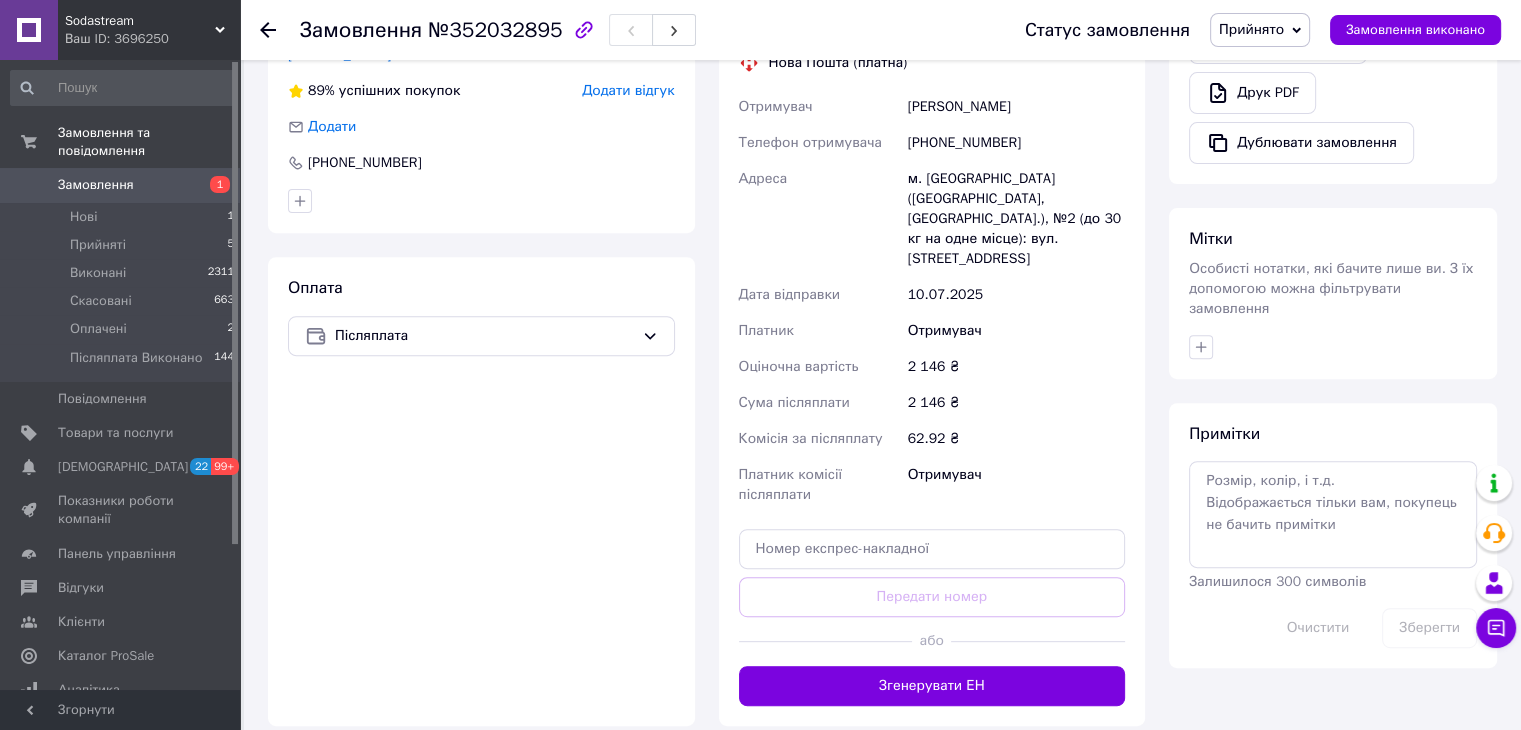 scroll, scrollTop: 732, scrollLeft: 0, axis: vertical 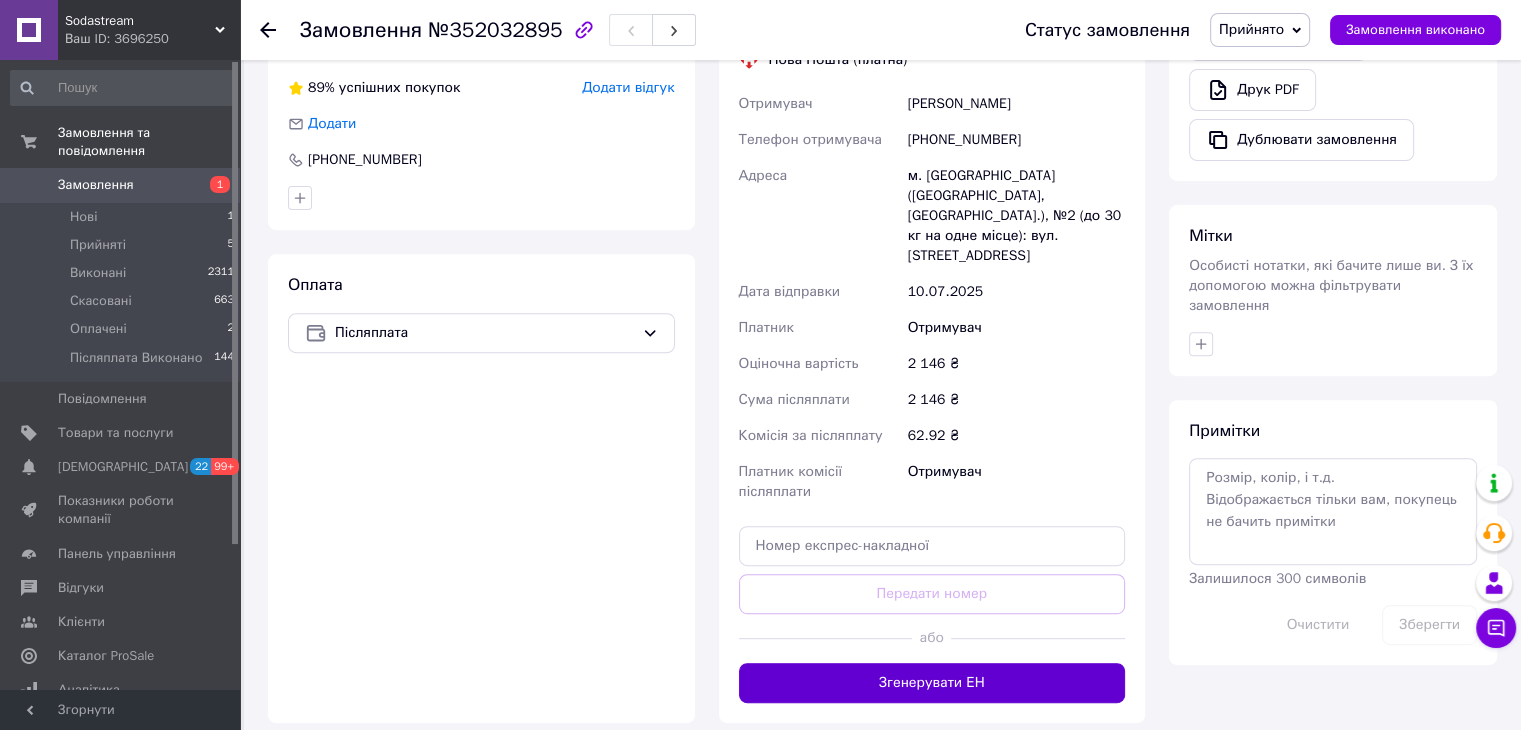 click on "Згенерувати ЕН" at bounding box center (932, 683) 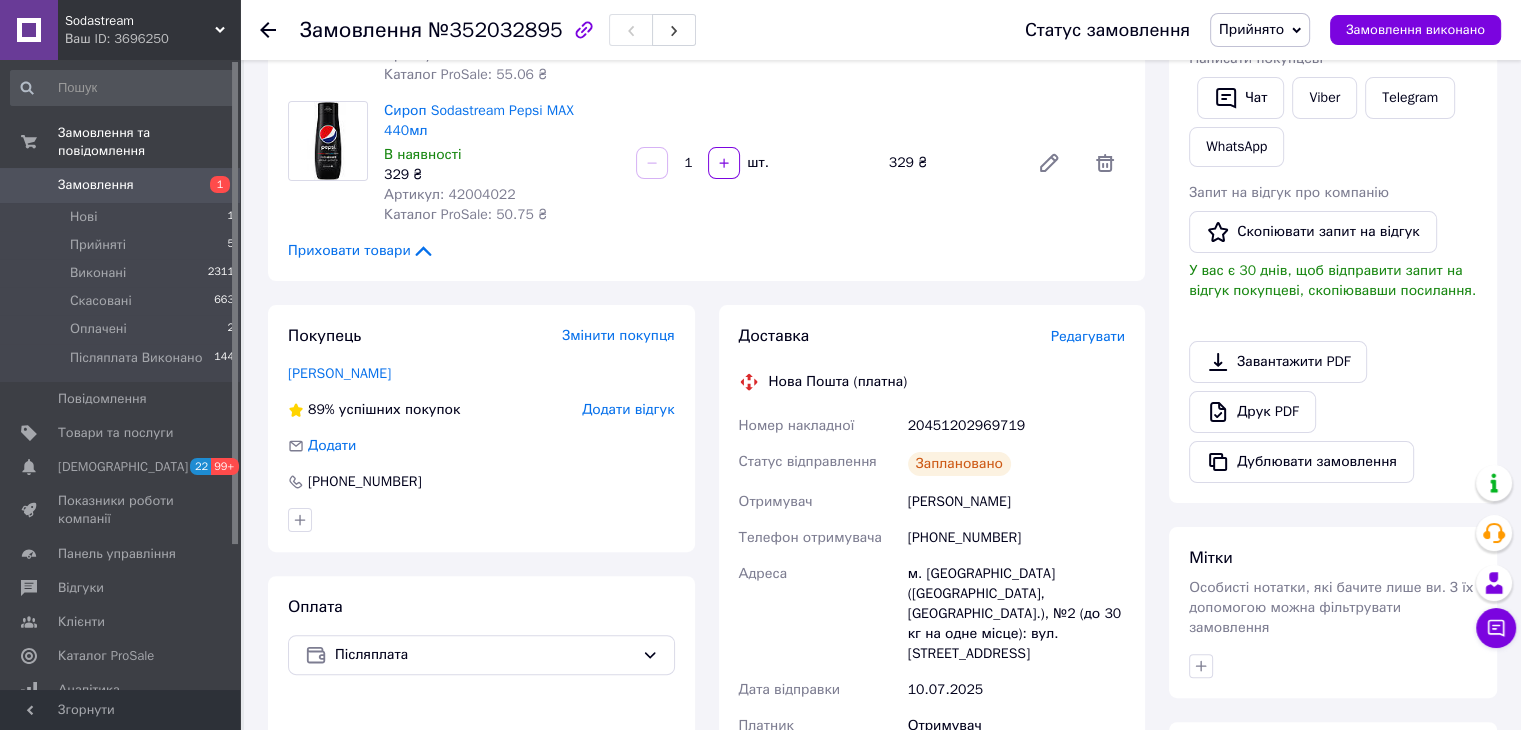scroll, scrollTop: 432, scrollLeft: 0, axis: vertical 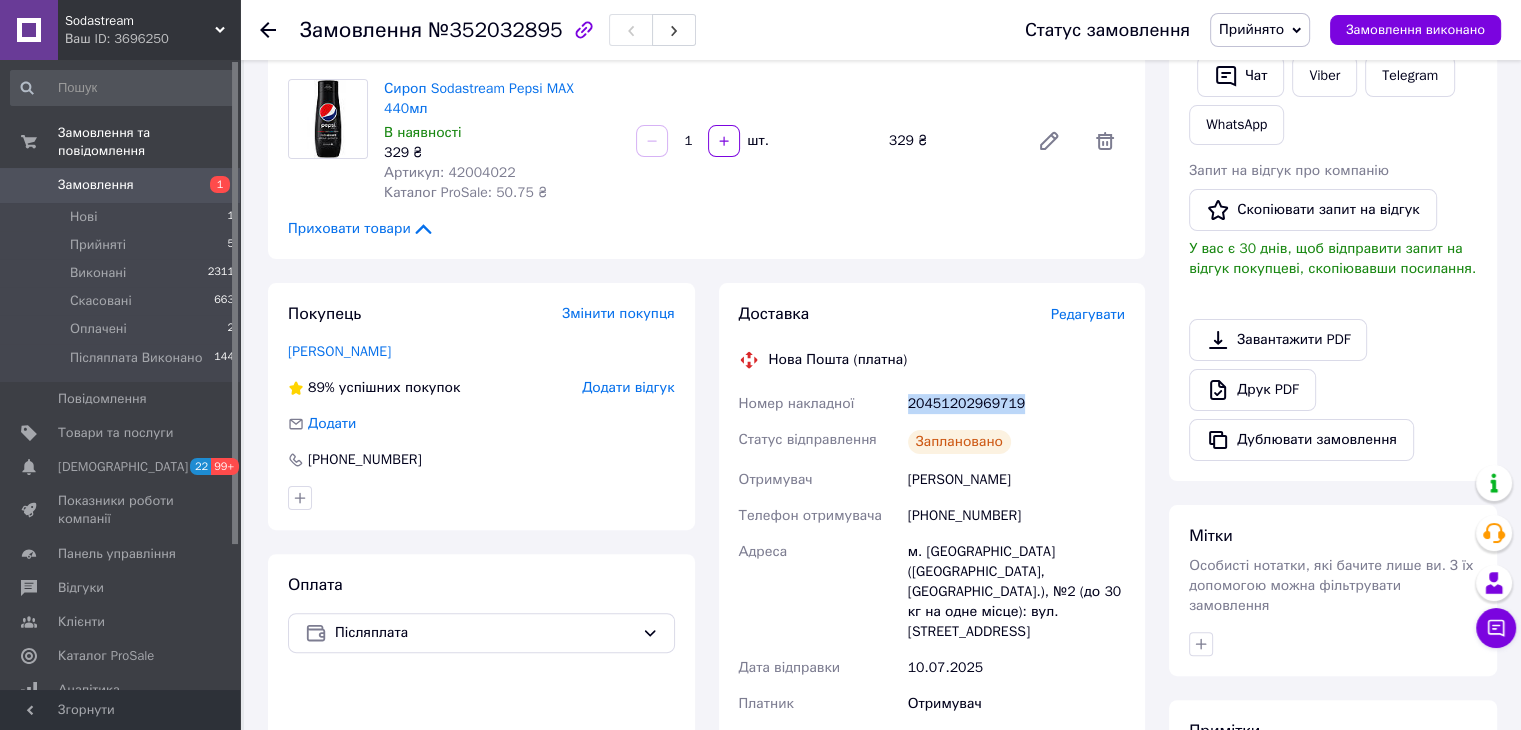 drag, startPoint x: 1031, startPoint y: 366, endPoint x: 903, endPoint y: 369, distance: 128.03516 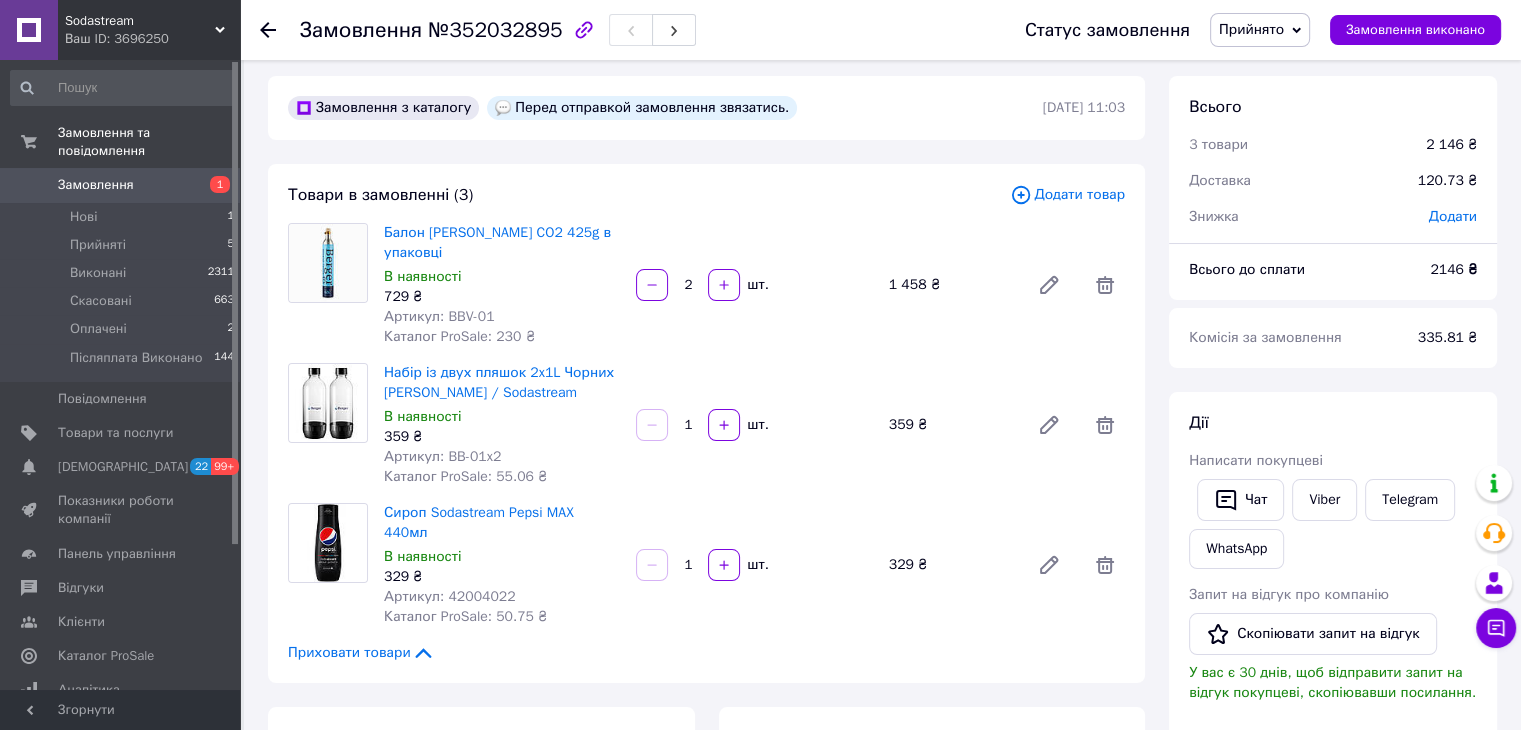 scroll, scrollTop: 0, scrollLeft: 0, axis: both 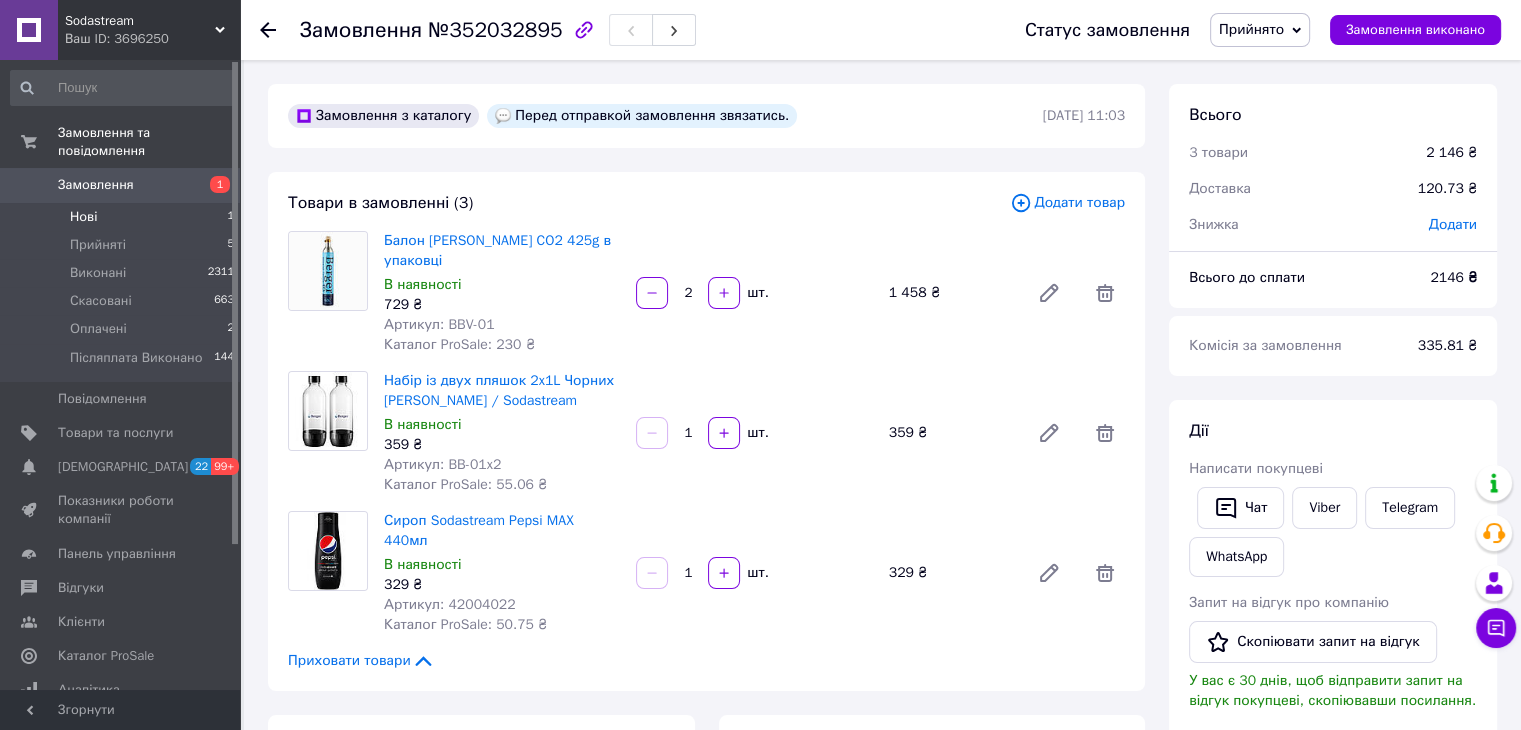 click on "Нові" at bounding box center [83, 217] 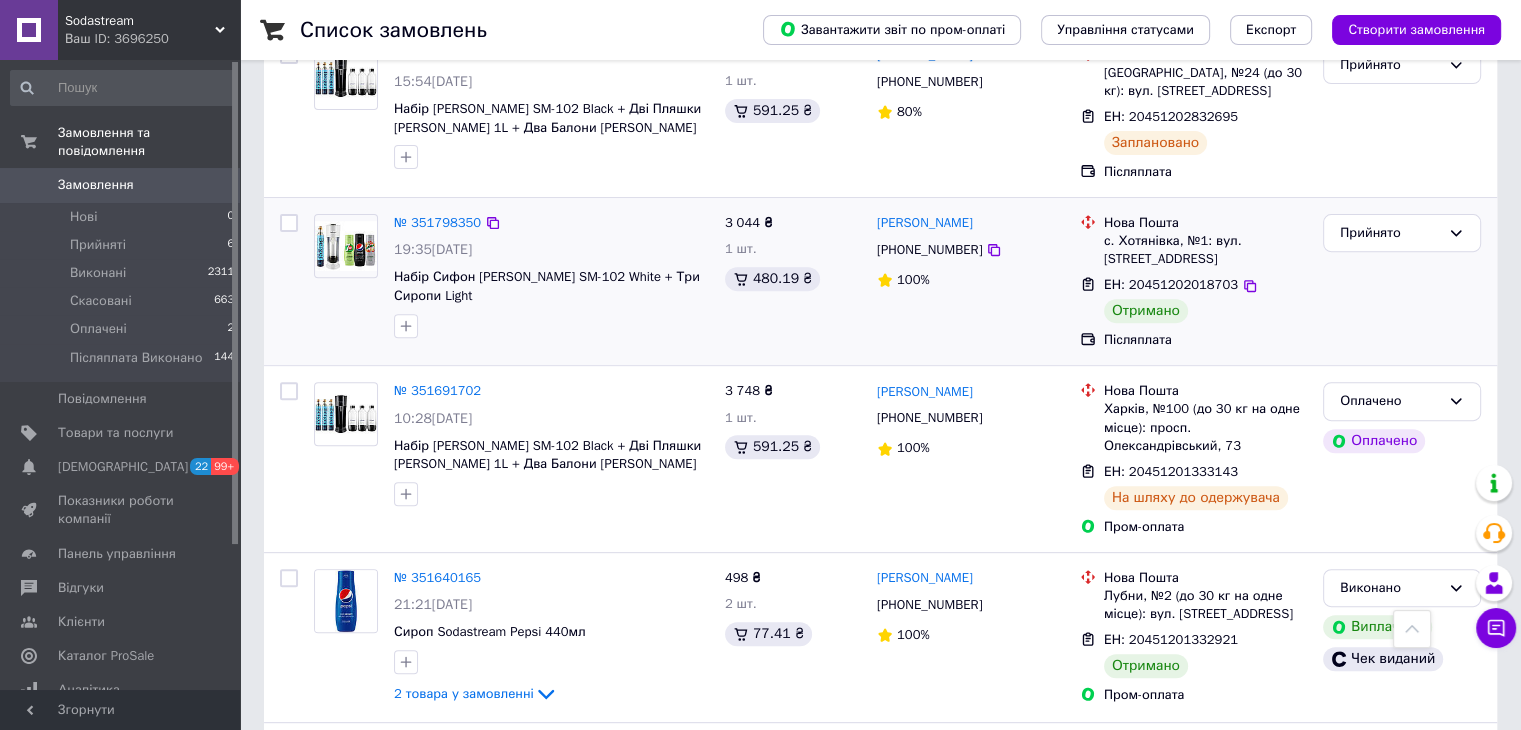 scroll, scrollTop: 700, scrollLeft: 0, axis: vertical 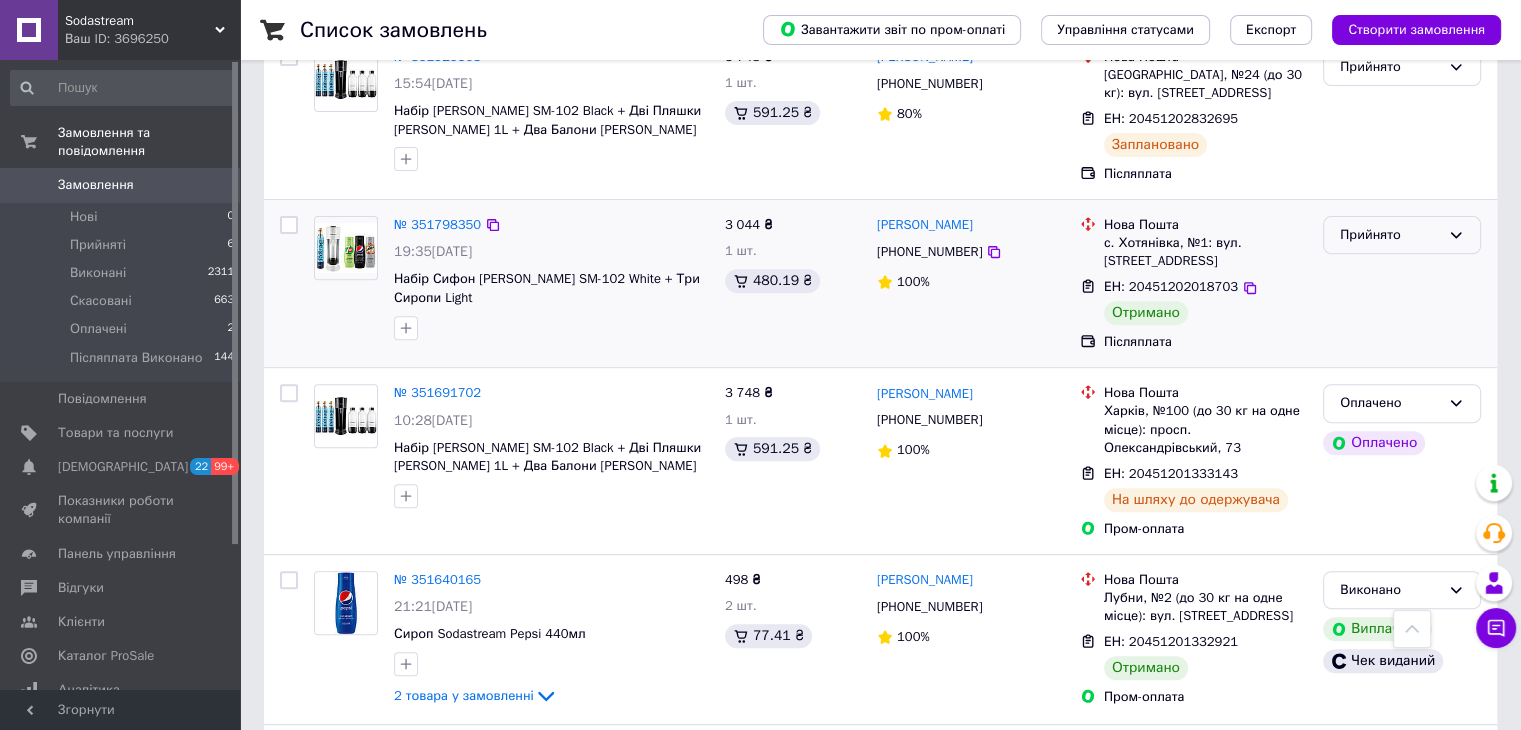 click on "Прийнято" at bounding box center (1390, 235) 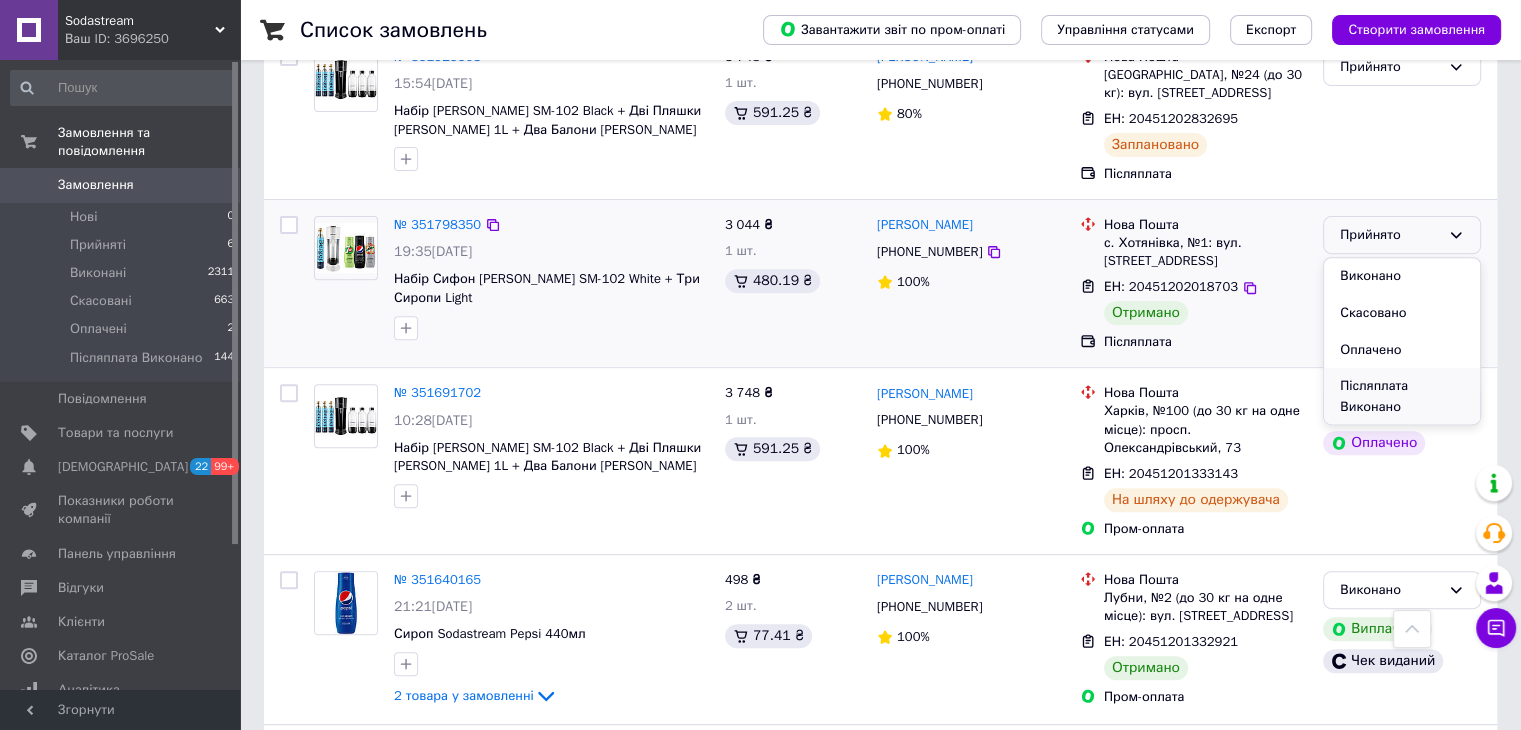 click on "Післяплата Виконано" at bounding box center [1402, 396] 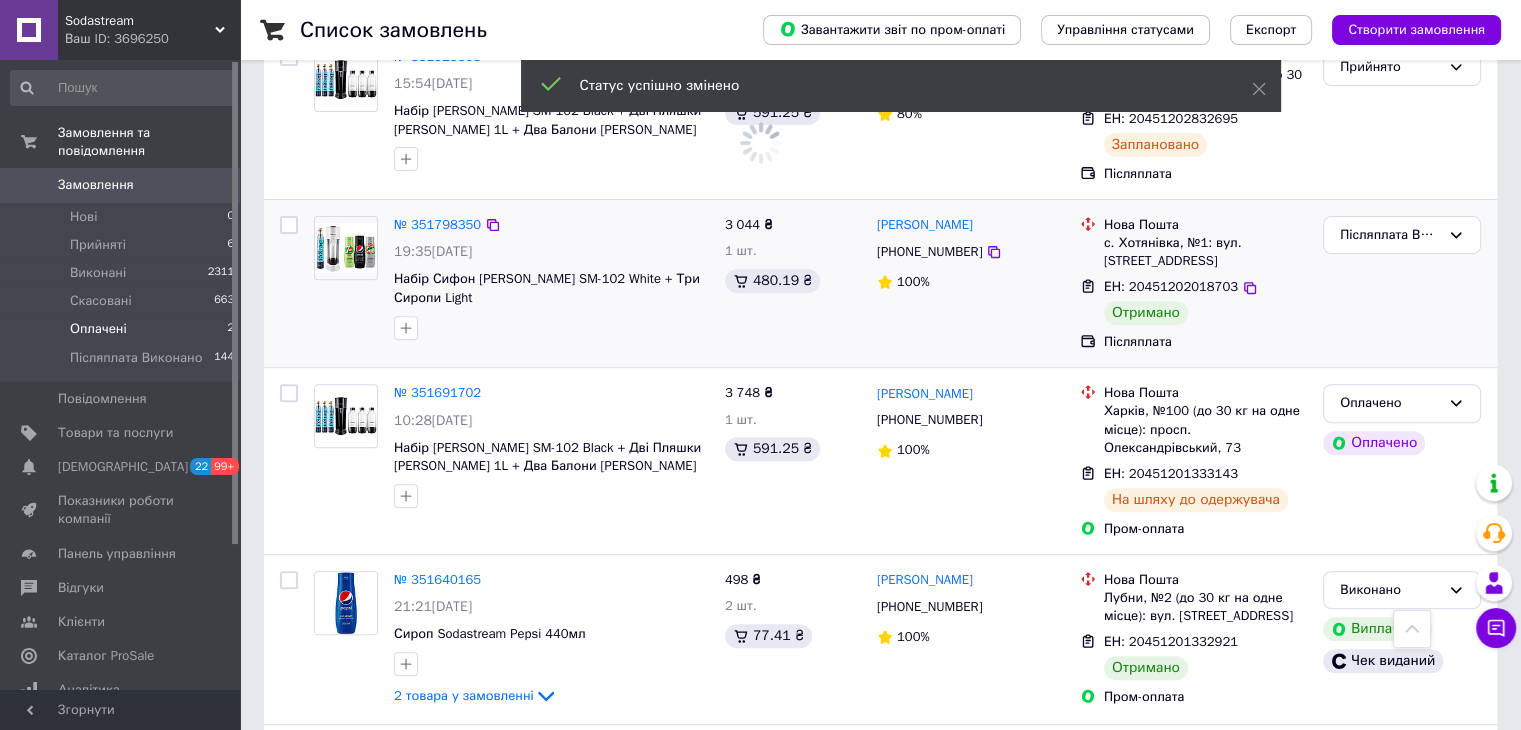 click on "Оплачені" at bounding box center [98, 329] 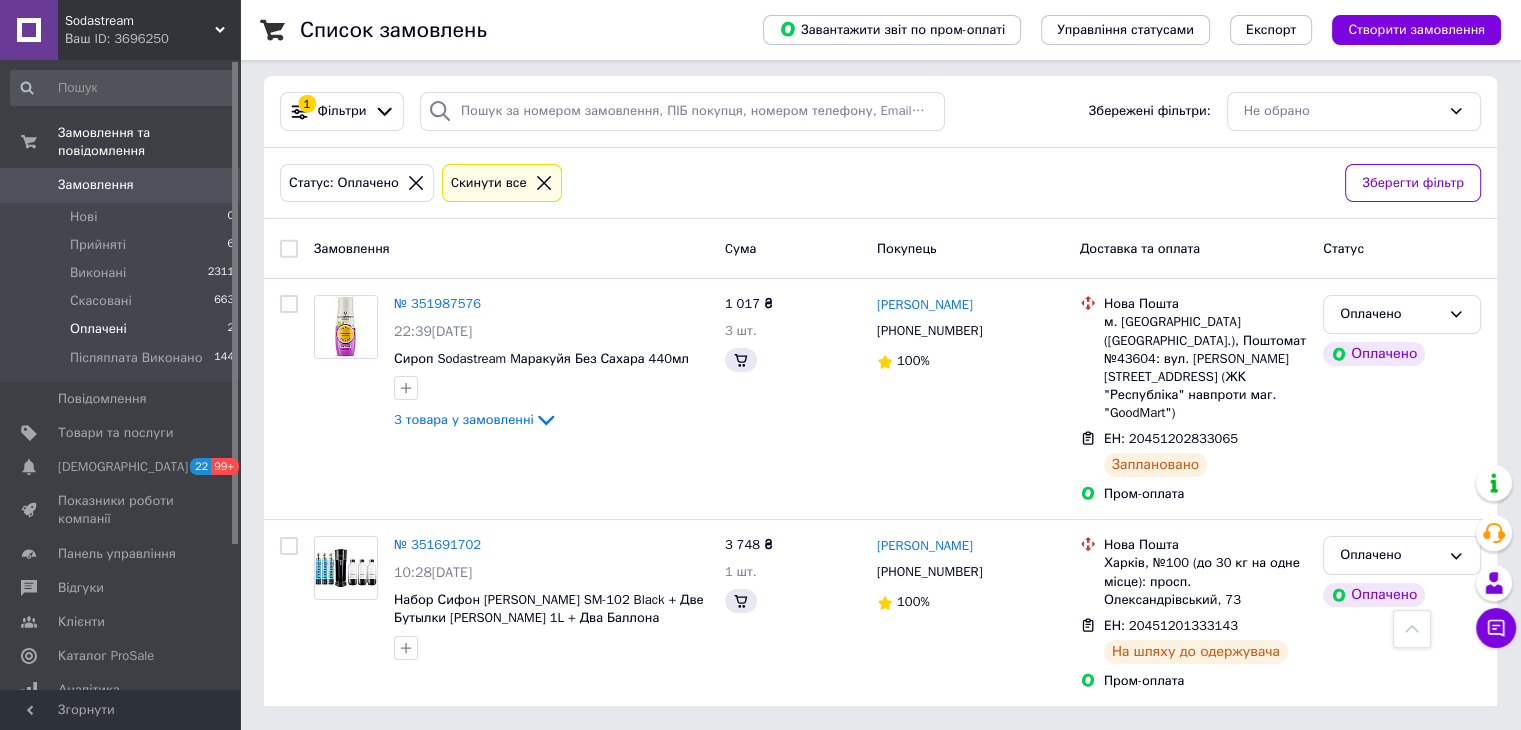 scroll, scrollTop: 0, scrollLeft: 0, axis: both 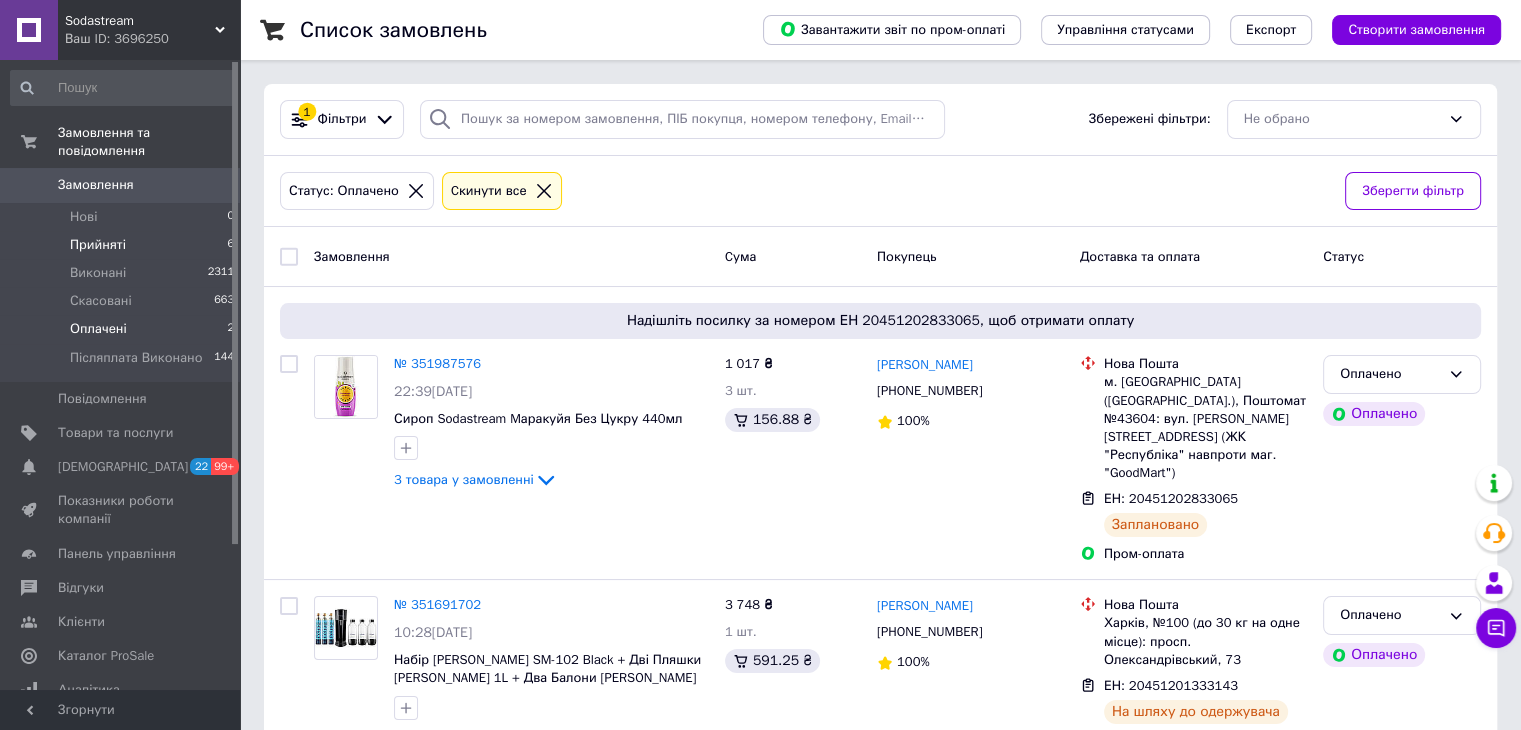 click on "Прийняті" at bounding box center [98, 245] 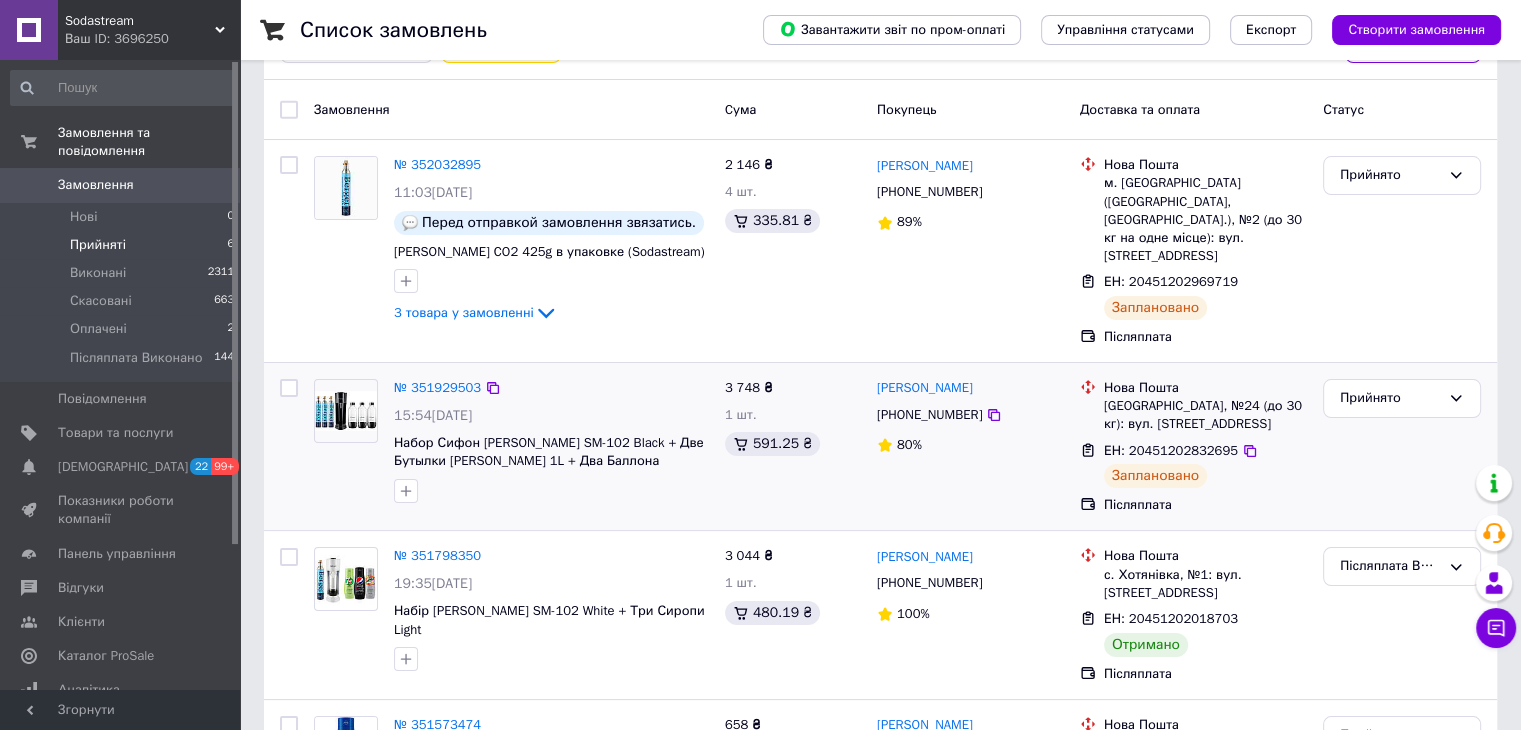 scroll, scrollTop: 0, scrollLeft: 0, axis: both 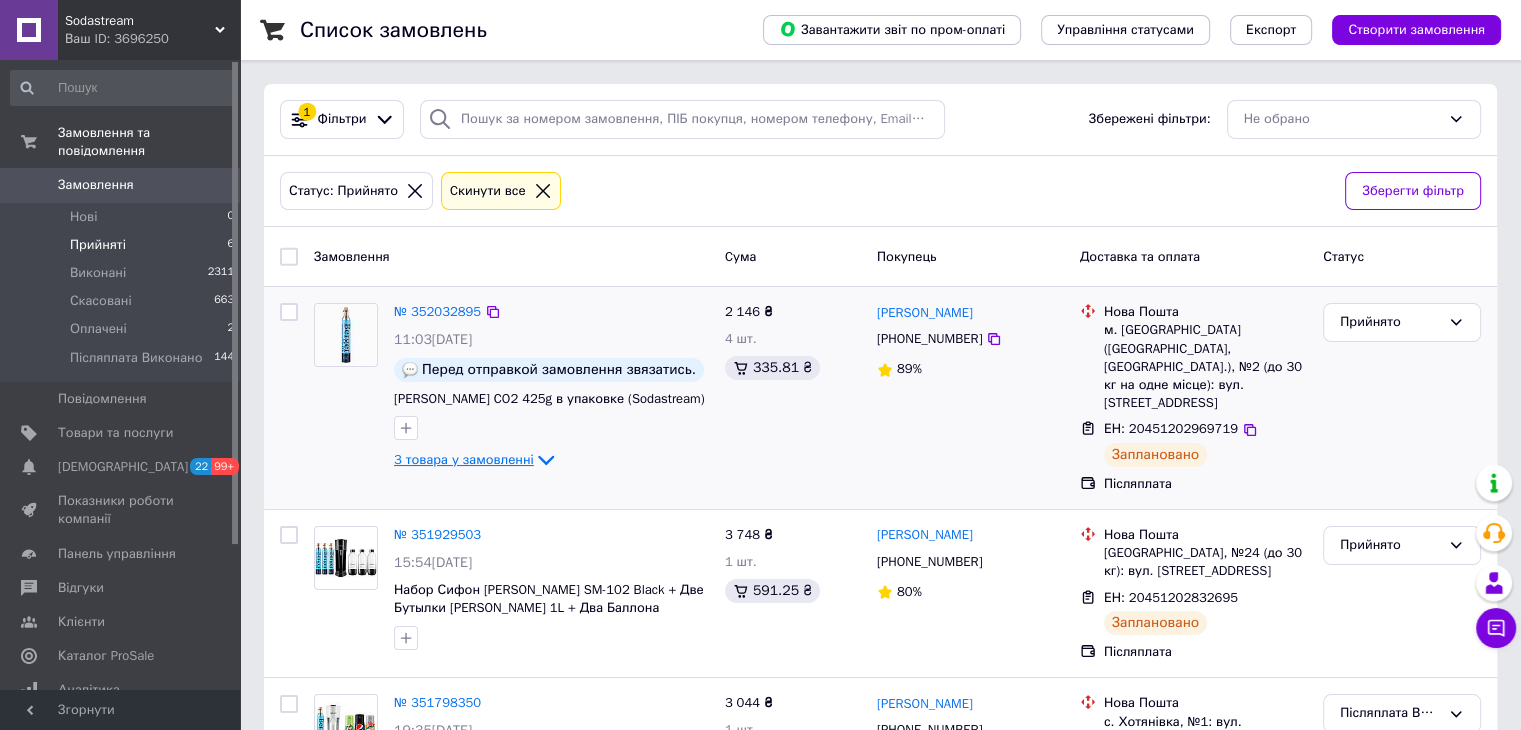 click on "3 товара у замовленні" at bounding box center (464, 459) 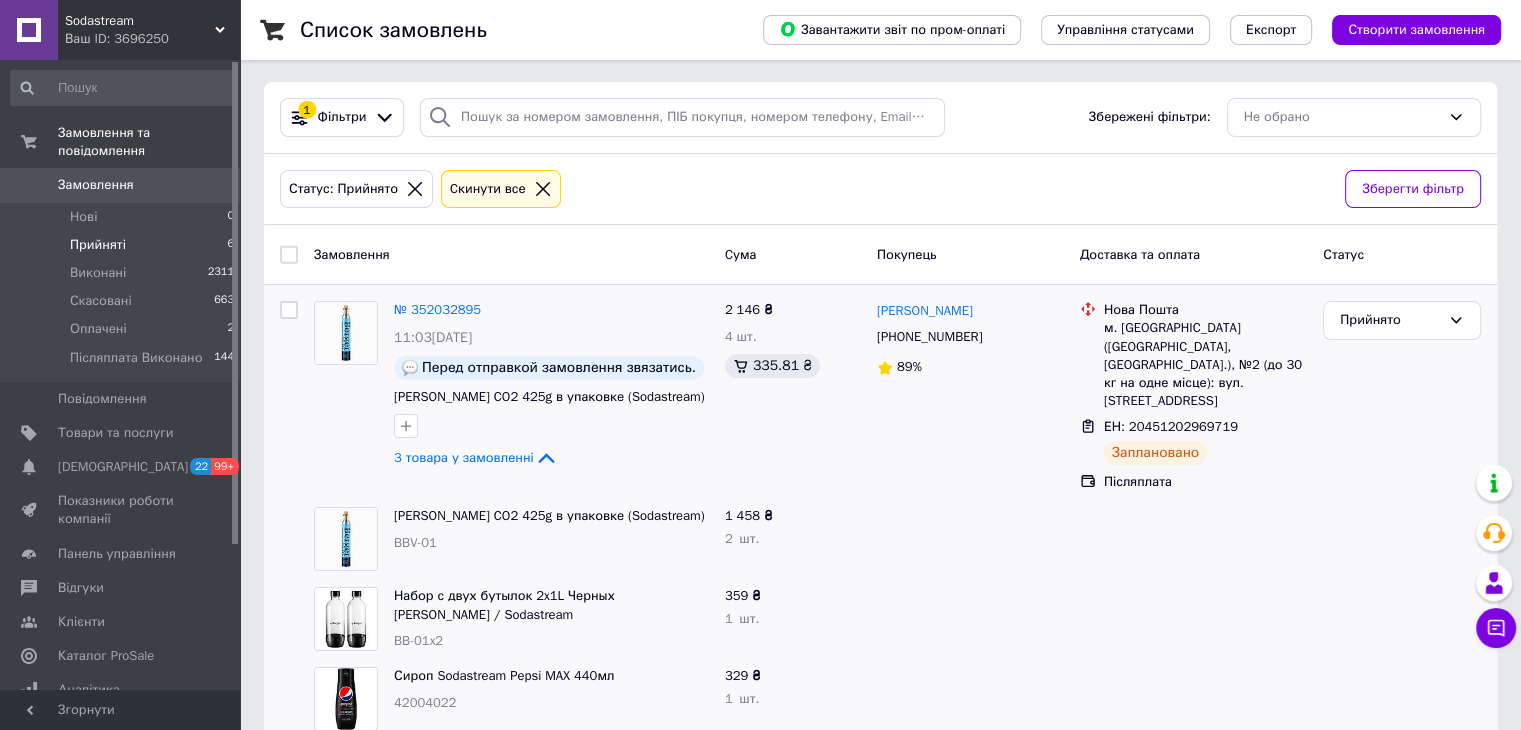 scroll, scrollTop: 0, scrollLeft: 0, axis: both 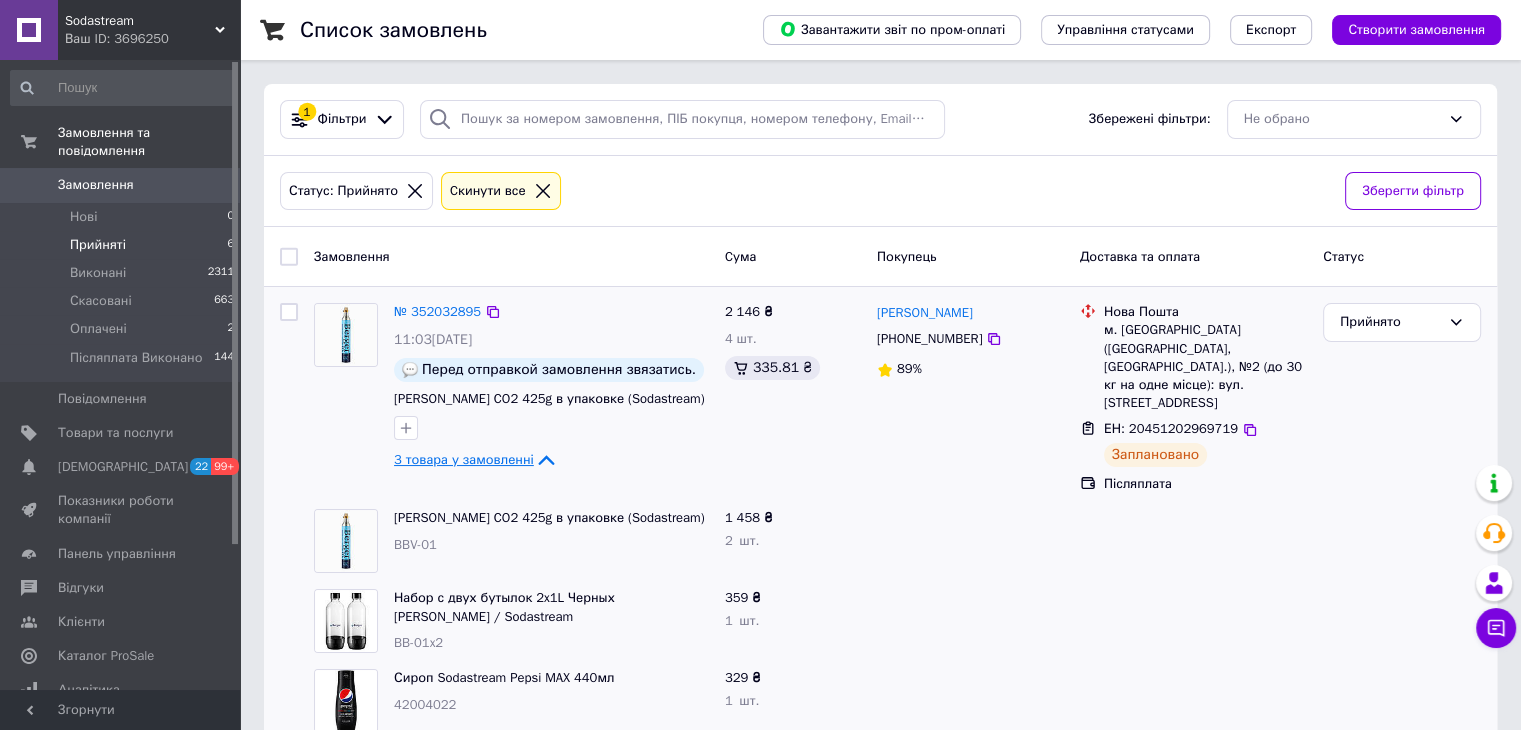 click 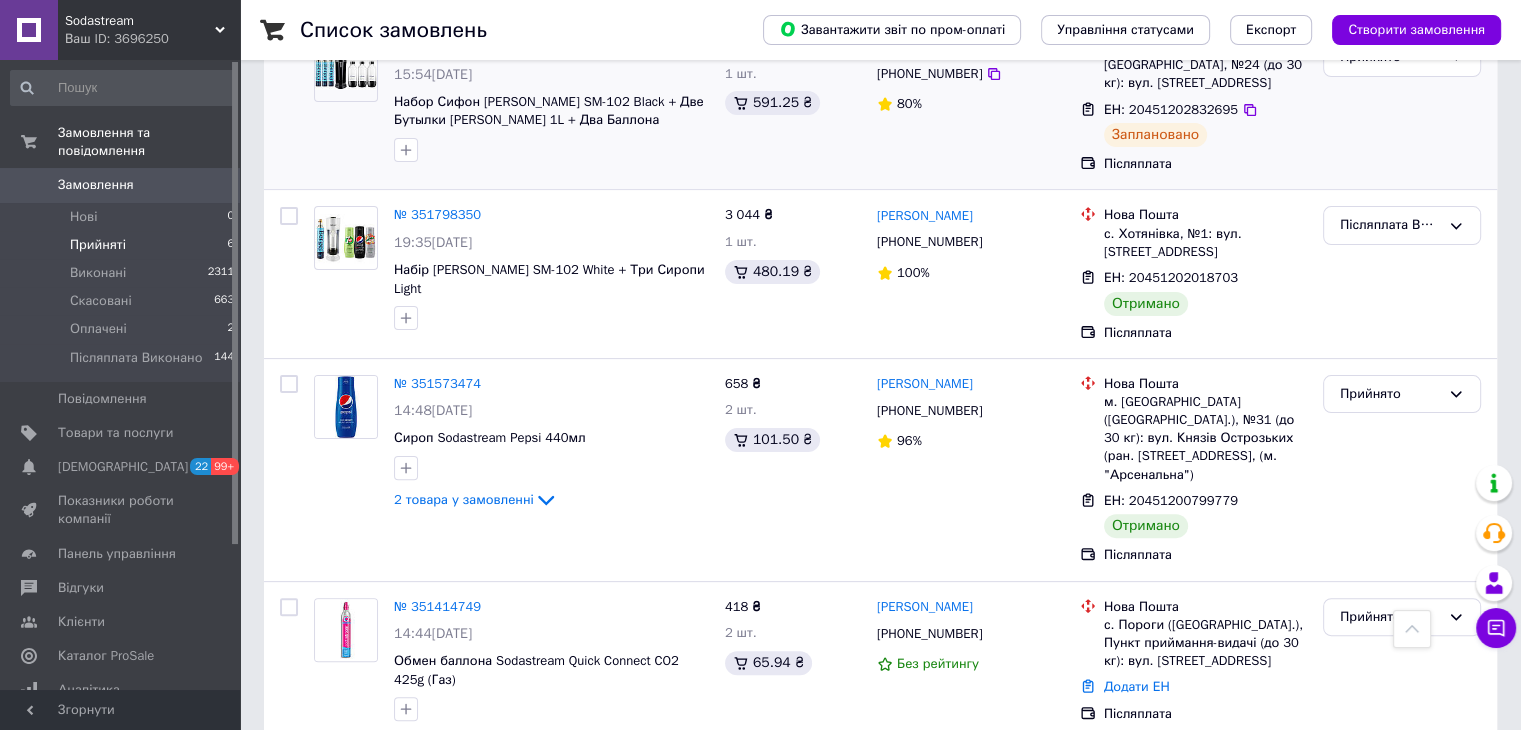 scroll, scrollTop: 500, scrollLeft: 0, axis: vertical 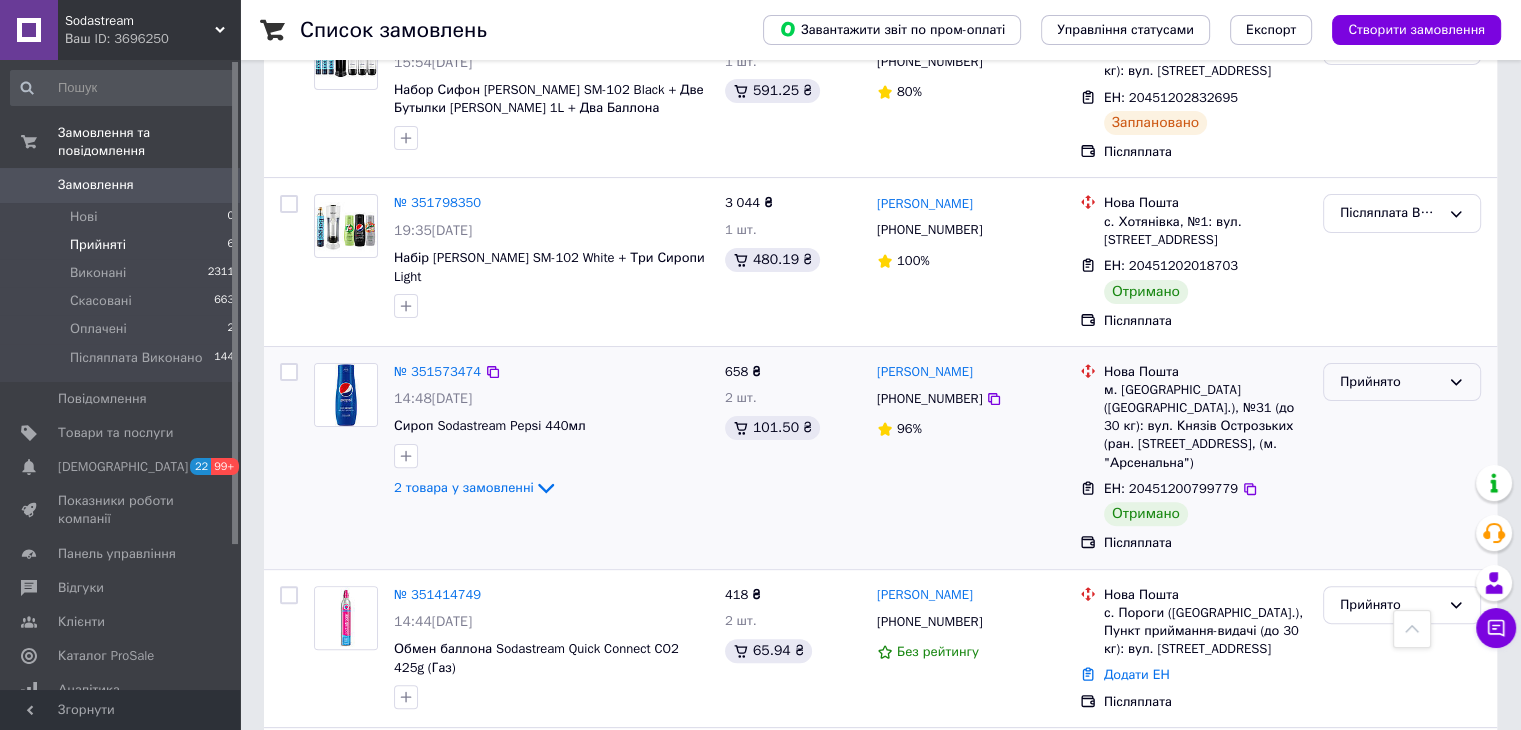 click on "Прийнято" at bounding box center [1390, 382] 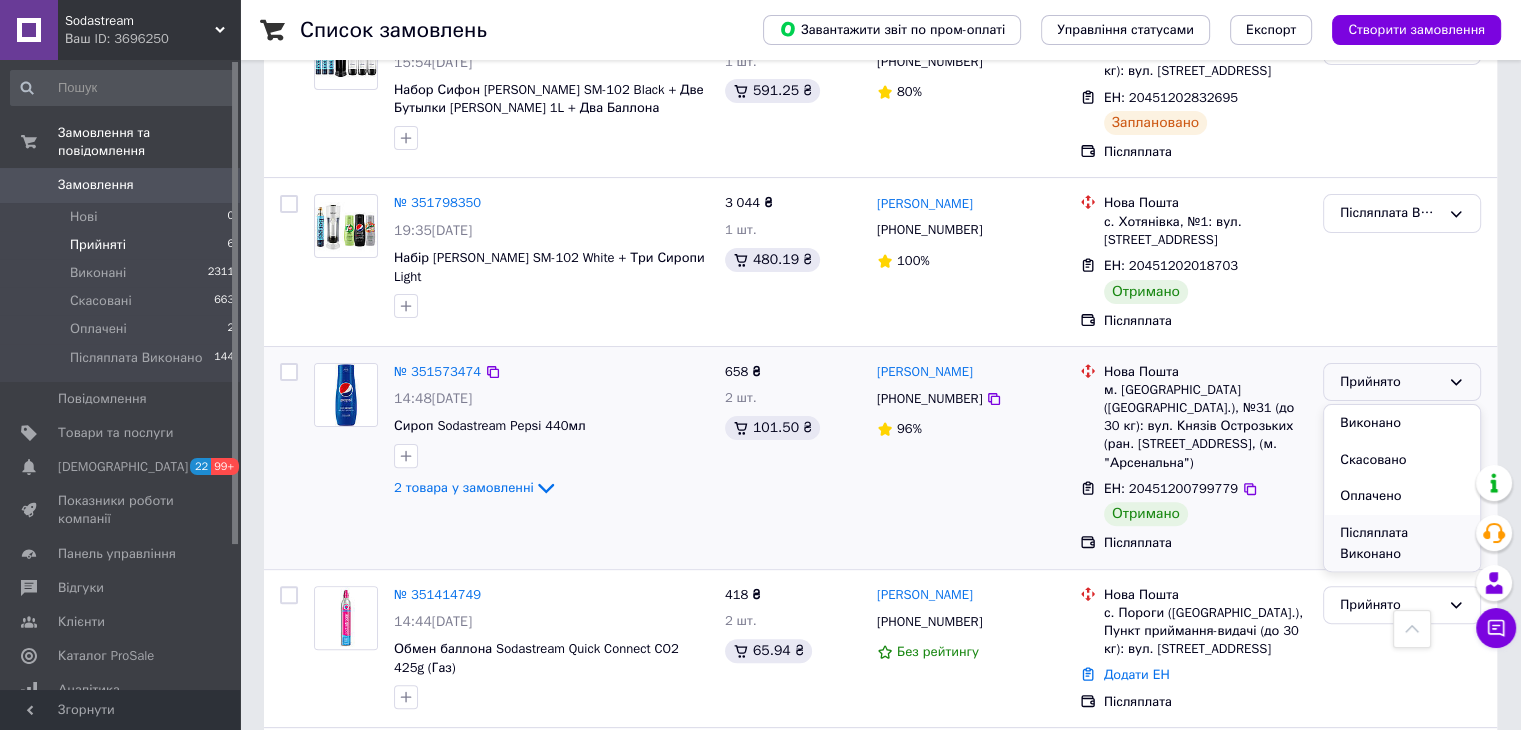 click on "Післяплата Виконано" at bounding box center [1402, 543] 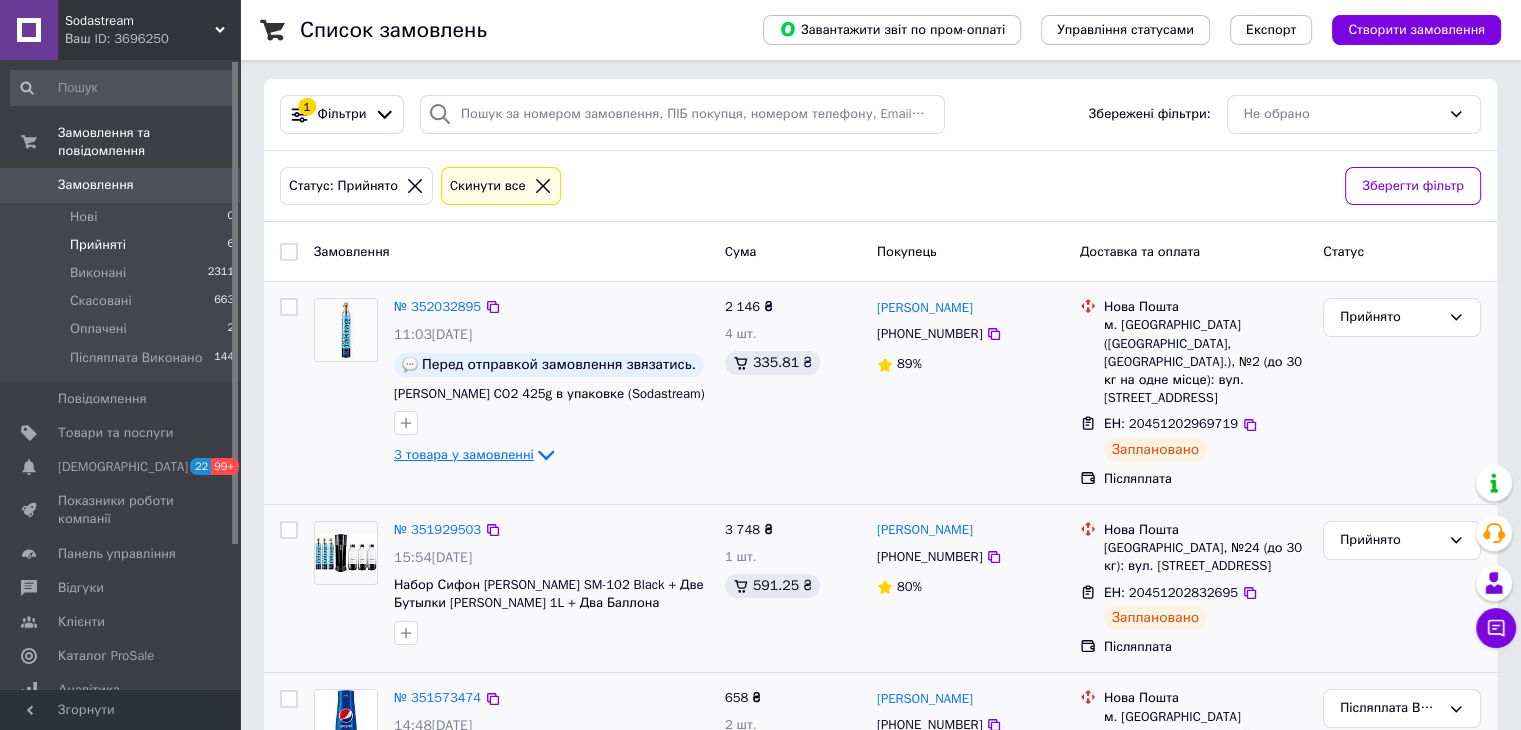 scroll, scrollTop: 0, scrollLeft: 0, axis: both 